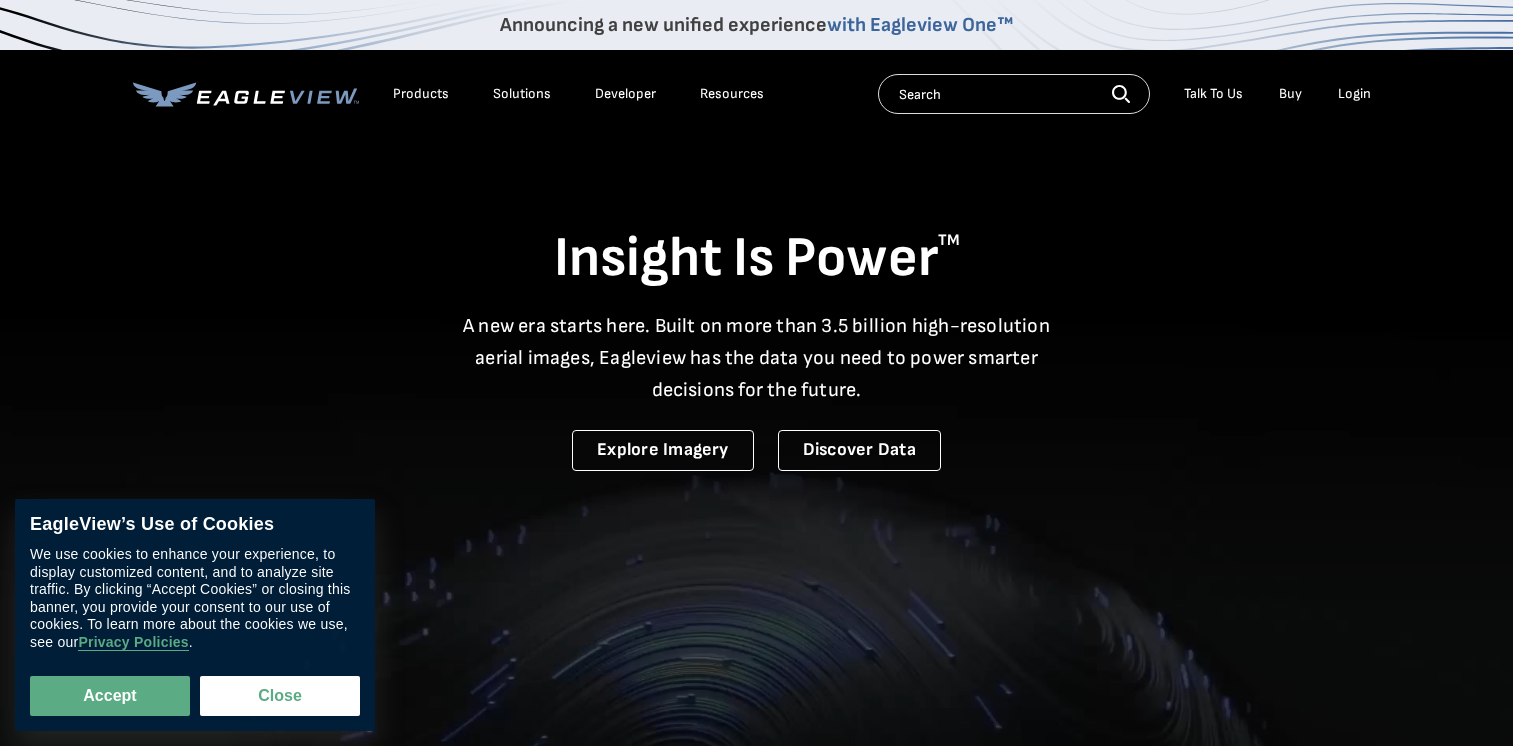 scroll, scrollTop: 0, scrollLeft: 0, axis: both 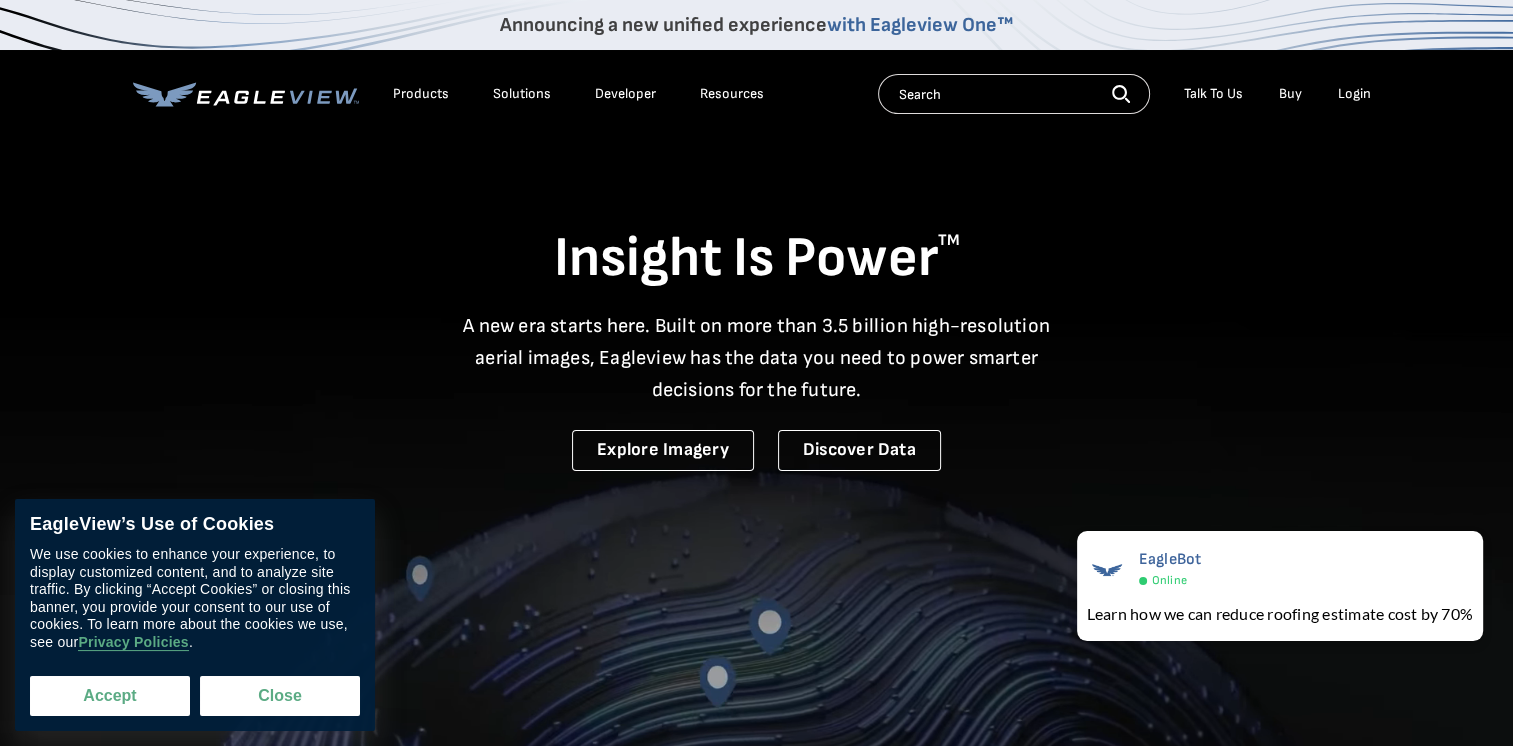 click on "Accept" at bounding box center (110, 696) 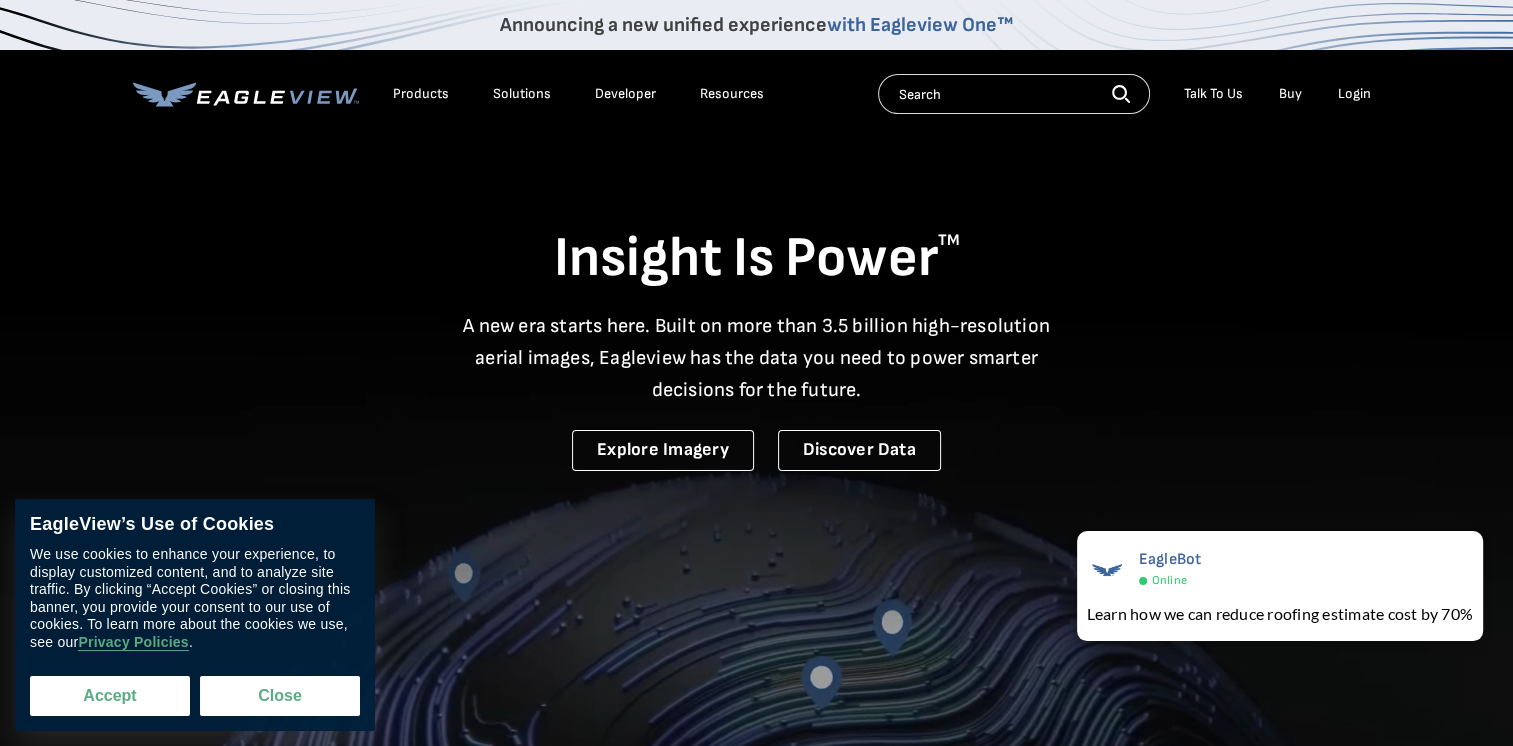 checkbox on "true" 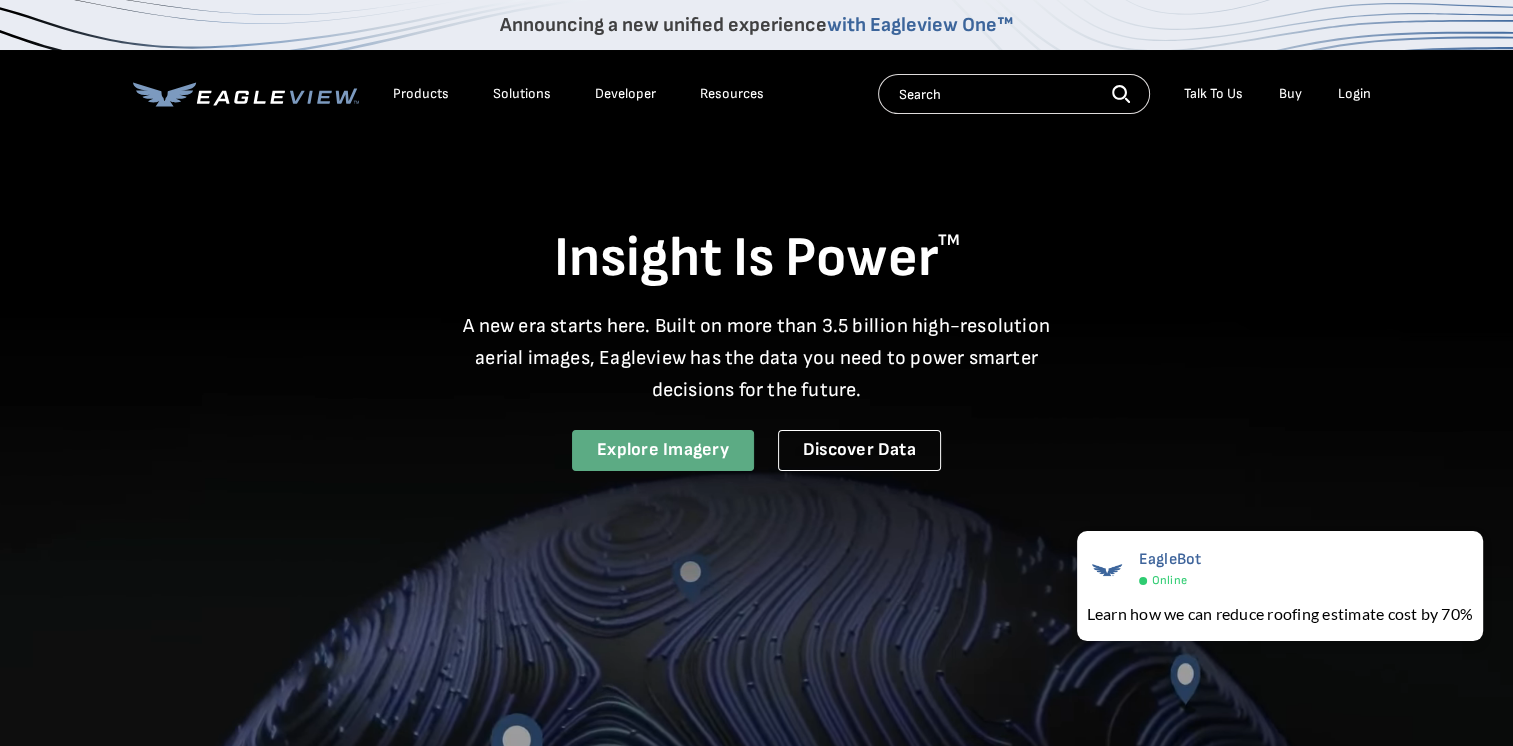click on "Explore Imagery" at bounding box center [663, 450] 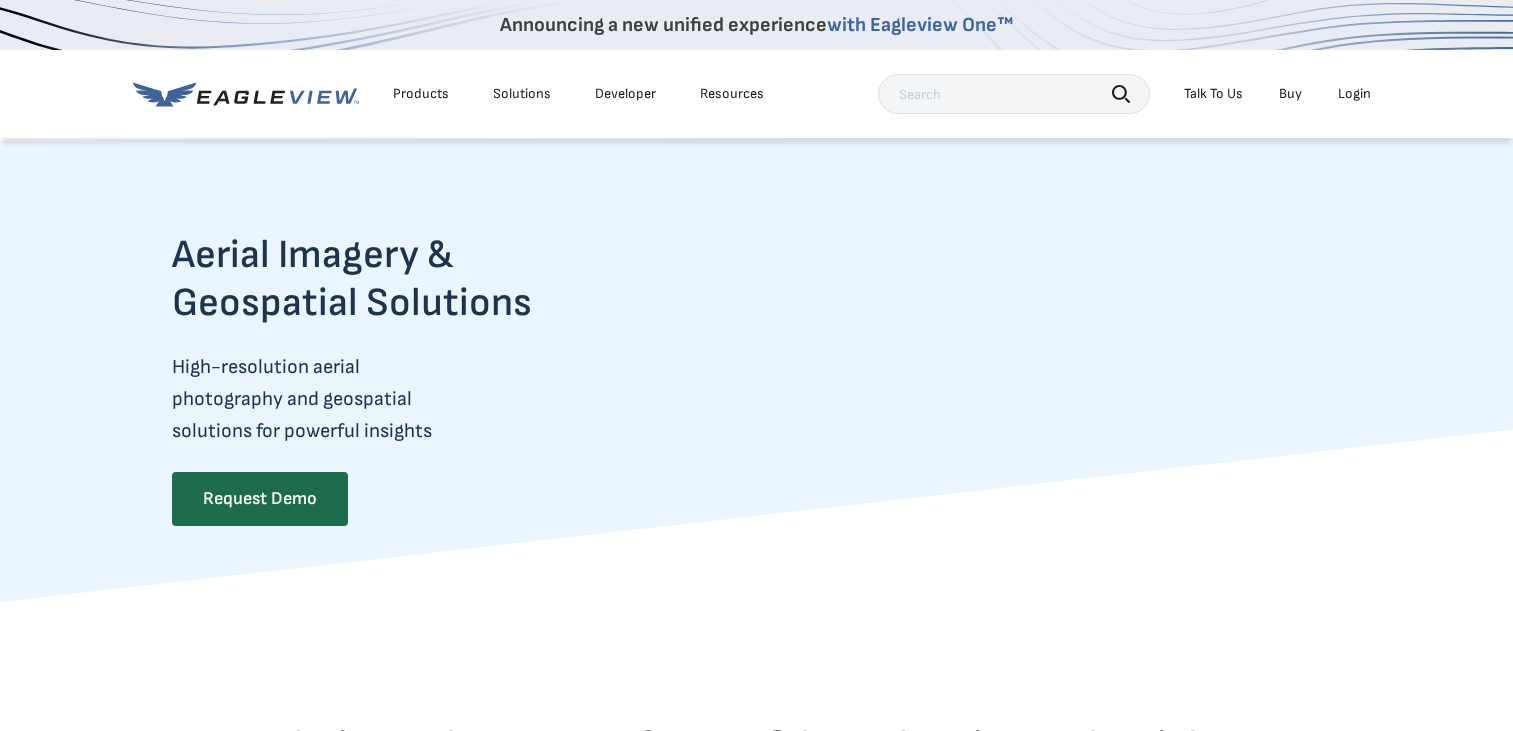 scroll, scrollTop: 0, scrollLeft: 0, axis: both 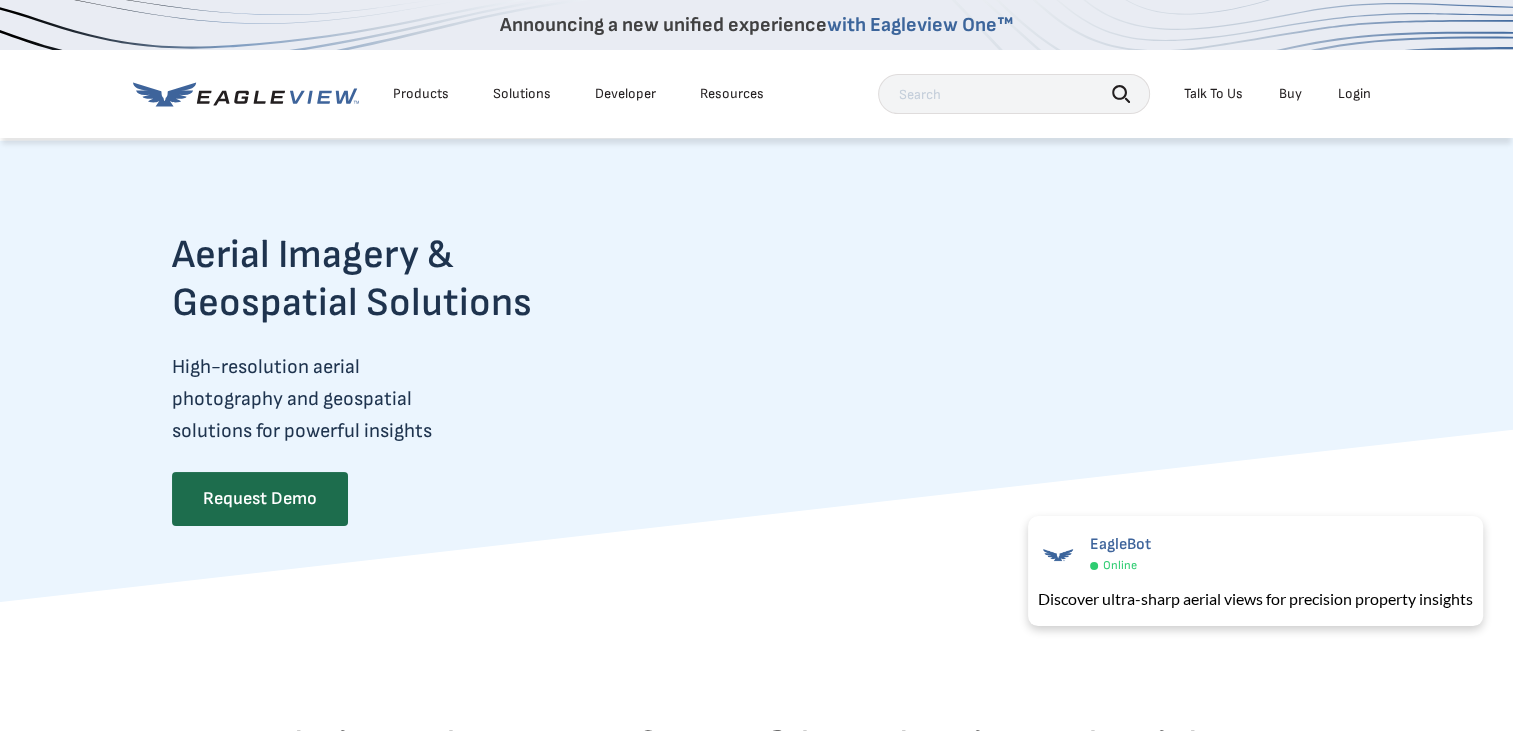 click on "Buy" at bounding box center [1290, 94] 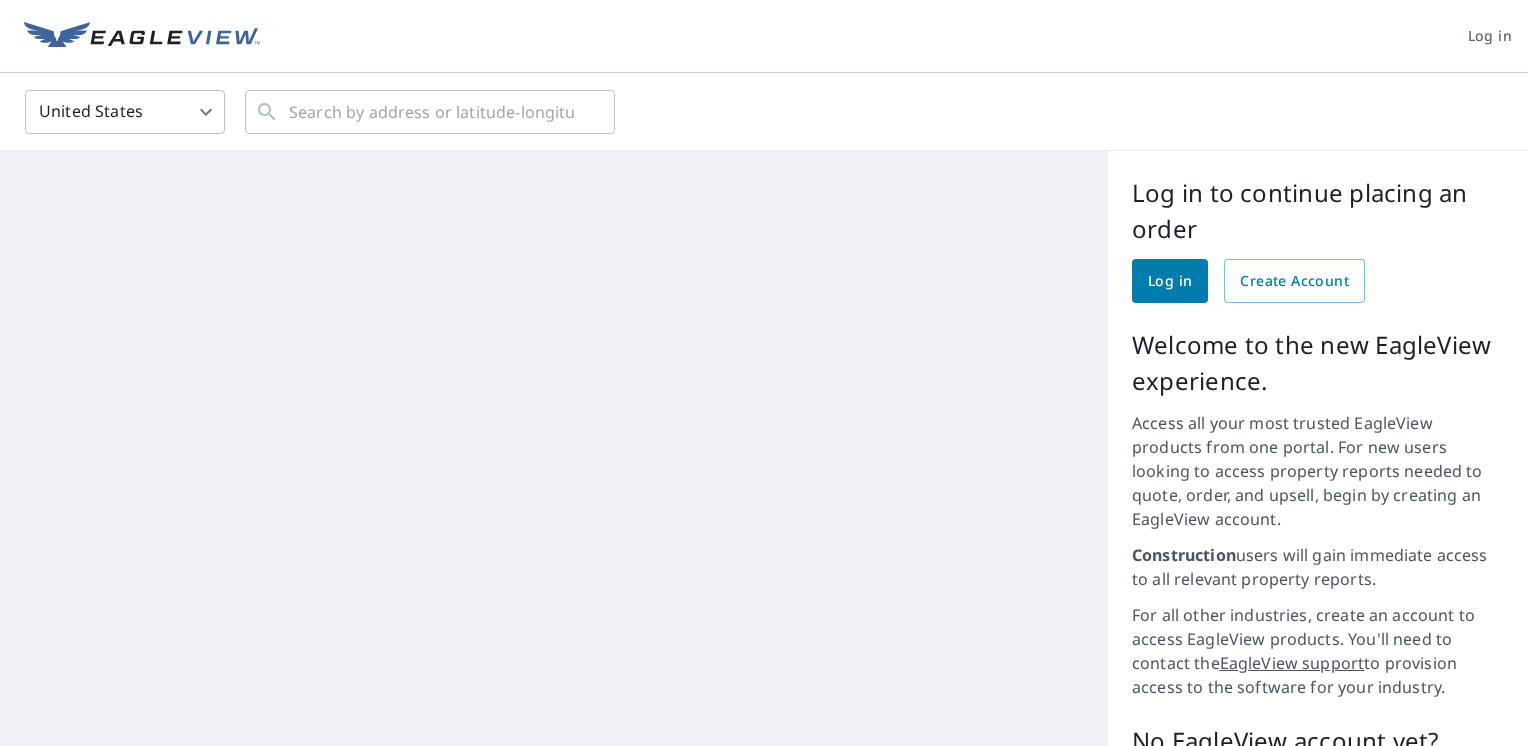 scroll, scrollTop: 0, scrollLeft: 0, axis: both 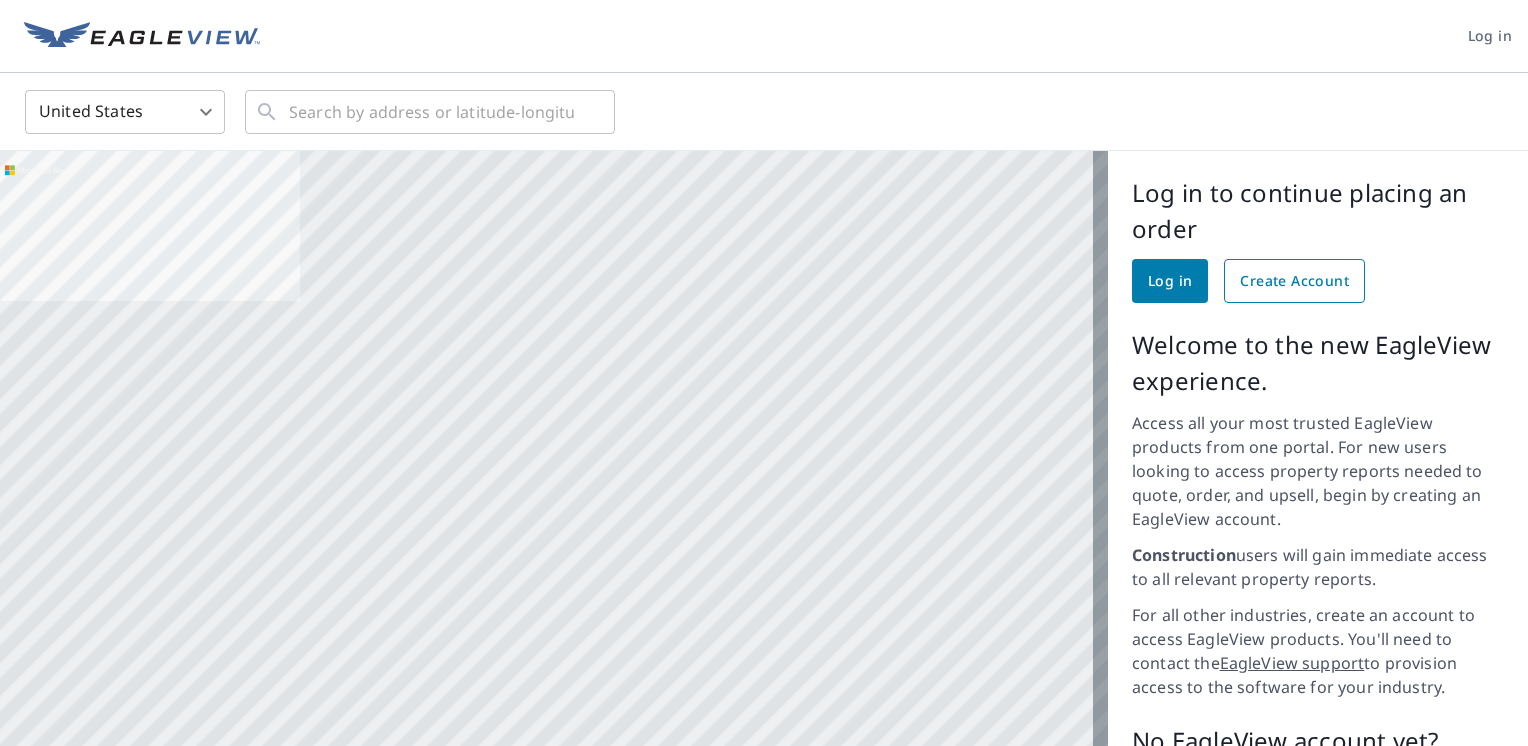 click on "Create Account" at bounding box center (1294, 281) 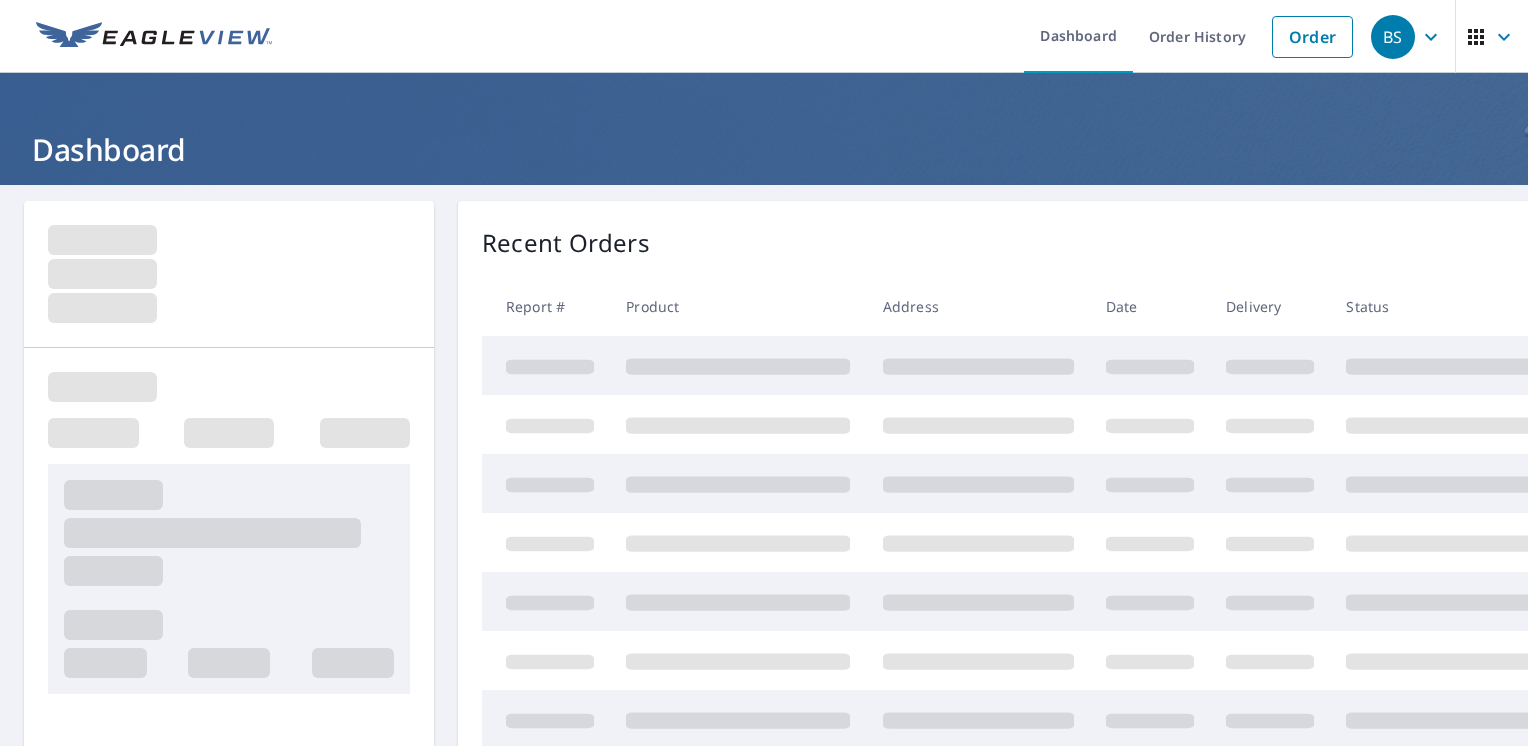 scroll, scrollTop: 0, scrollLeft: 0, axis: both 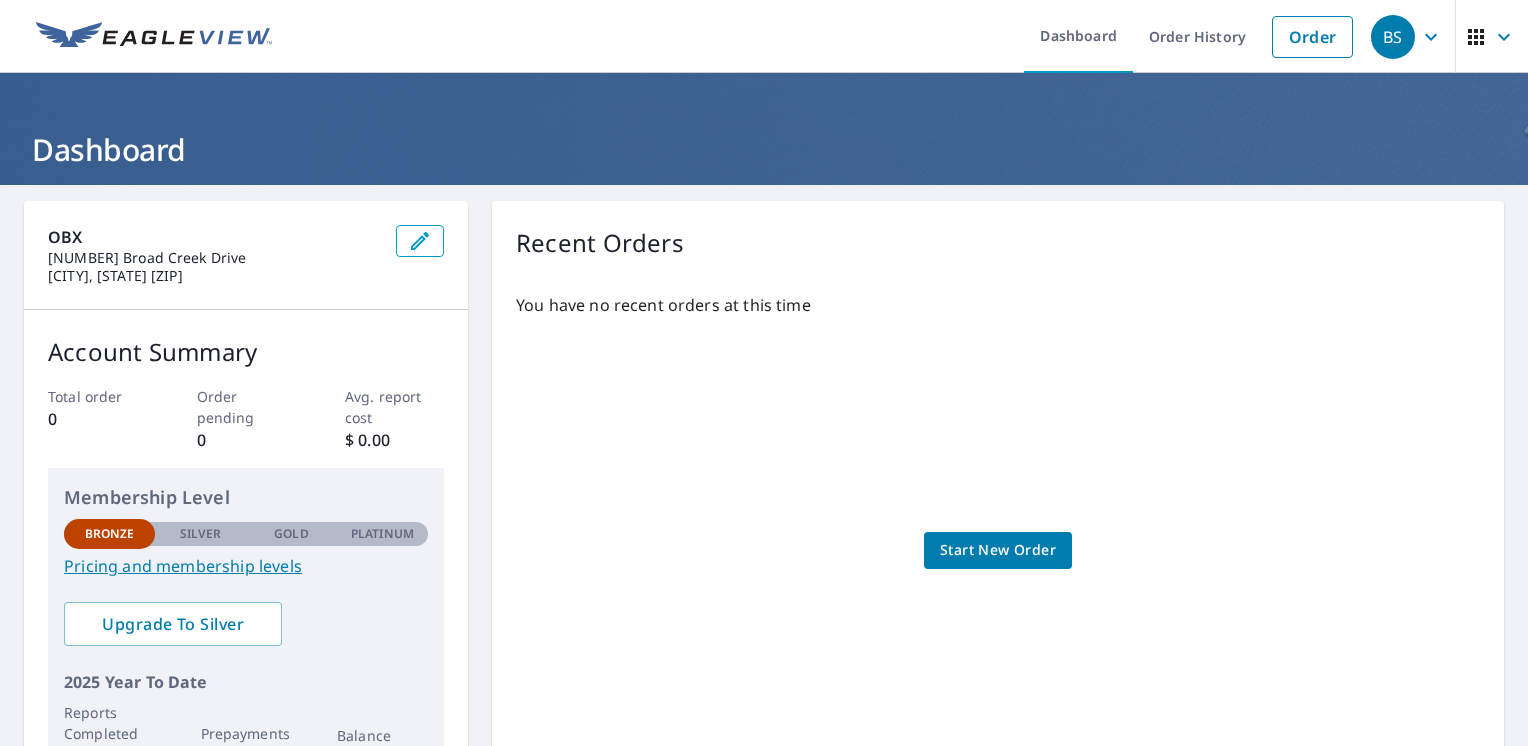 click on "Start New Order" at bounding box center [998, 550] 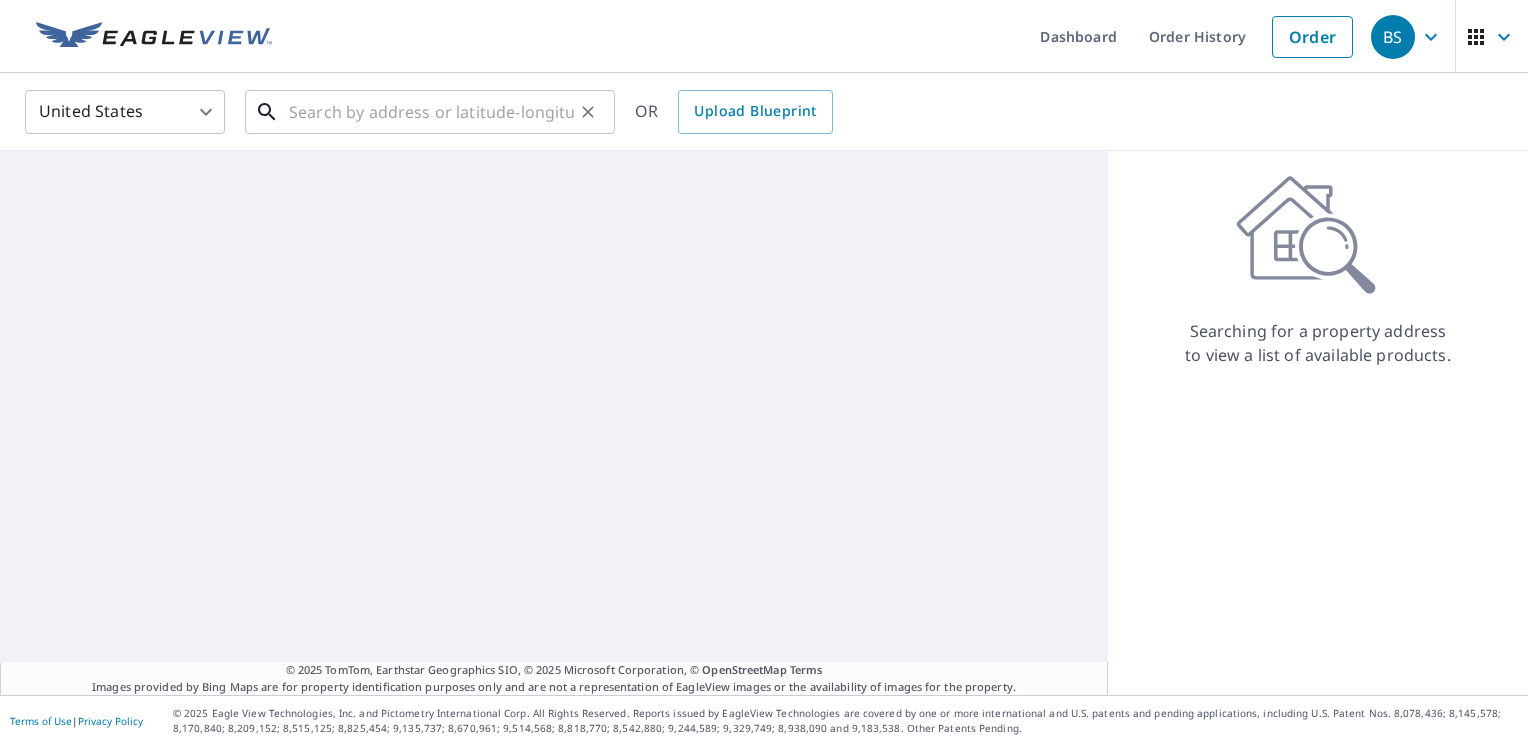 click at bounding box center [431, 112] 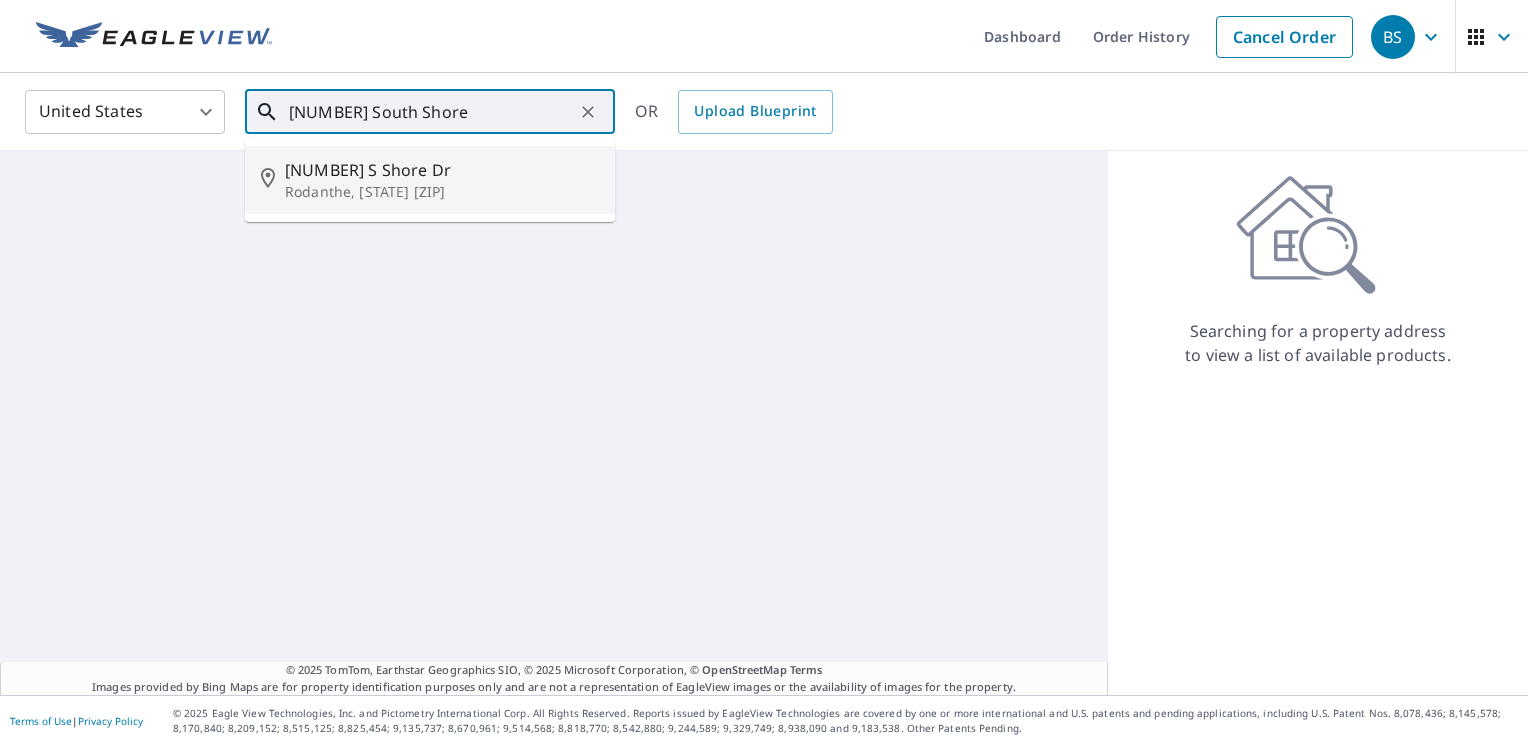 click on "[NUMBER] S Shore Dr" at bounding box center [442, 170] 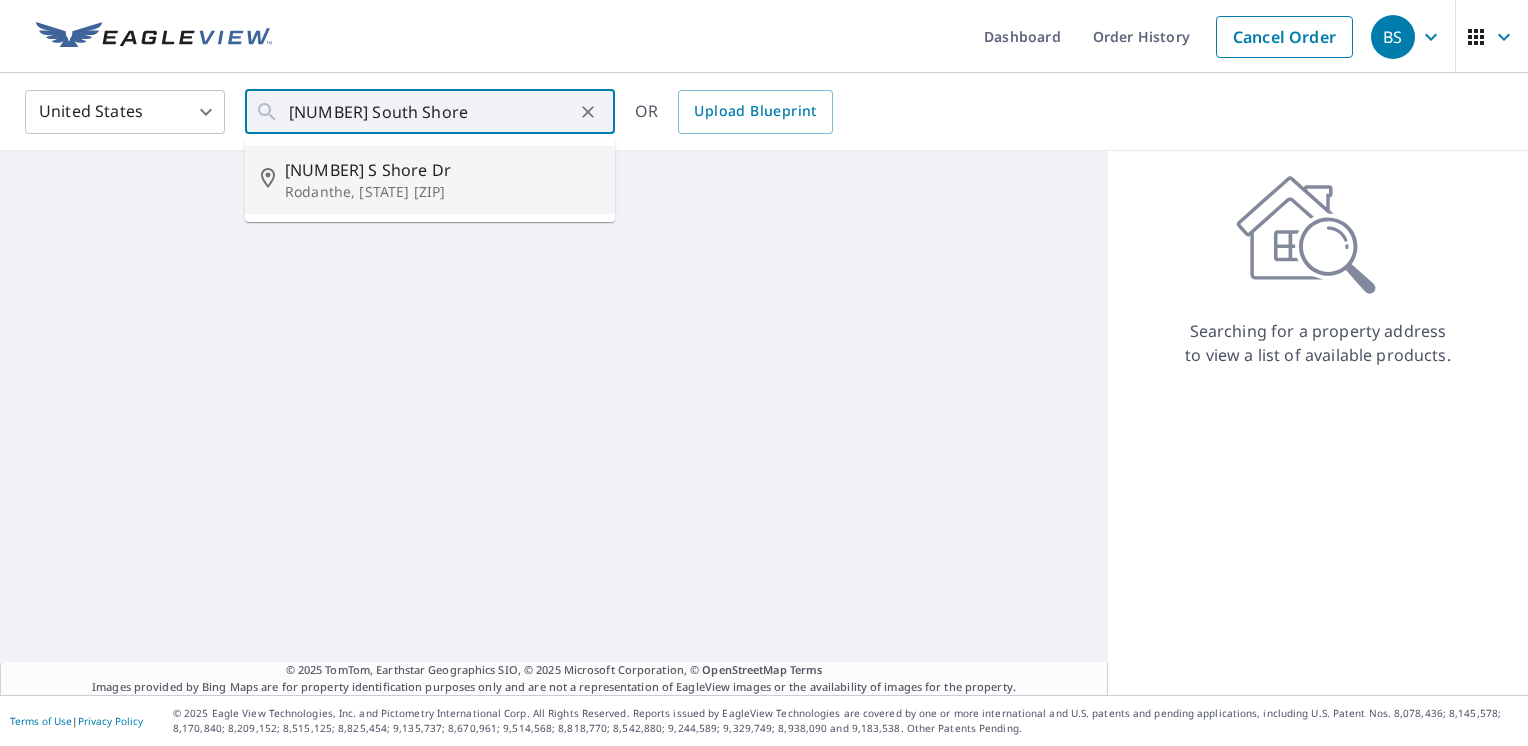 type on "[NUMBER] S Shore Dr Rodanthe, [STATE] [ZIP]" 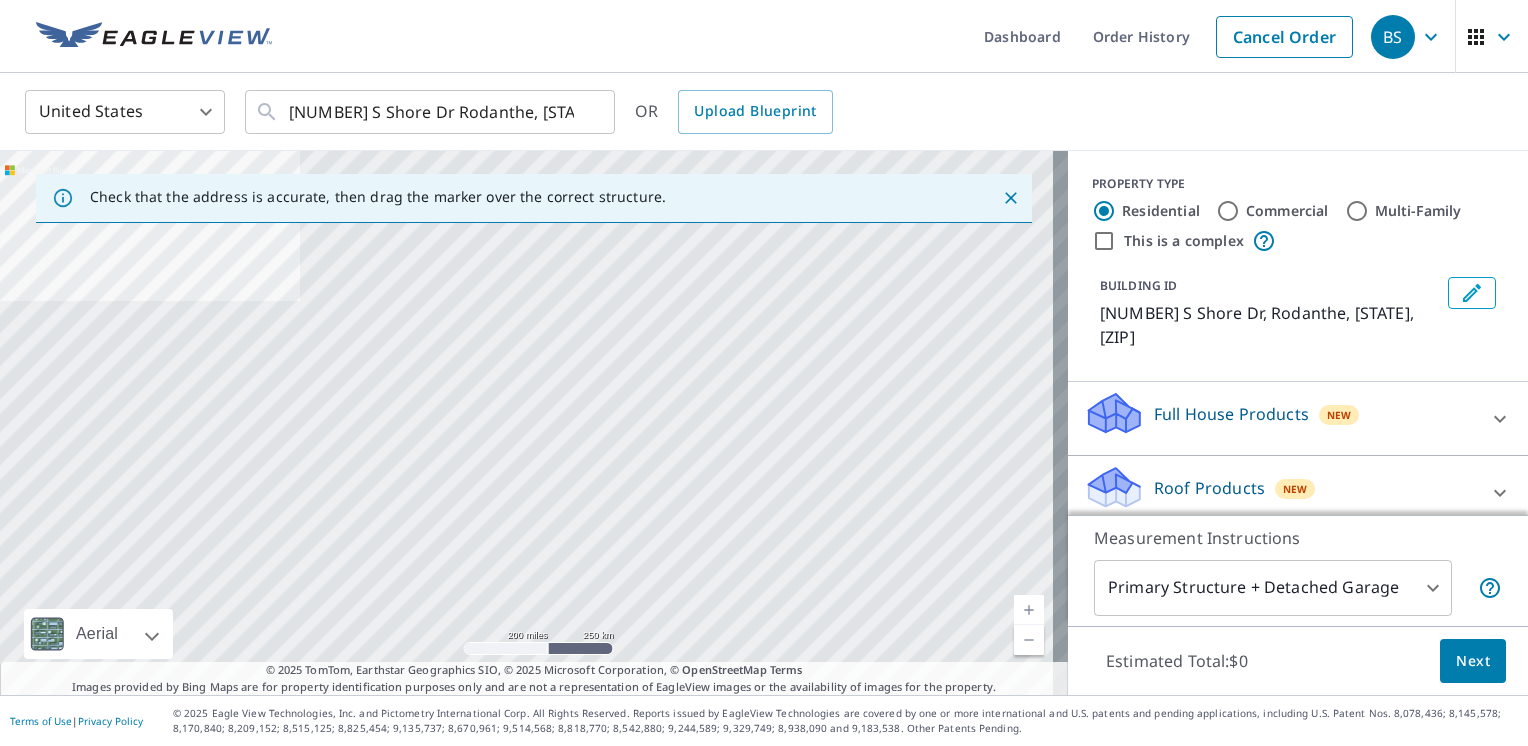 click on "Roof Products" at bounding box center (1209, 488) 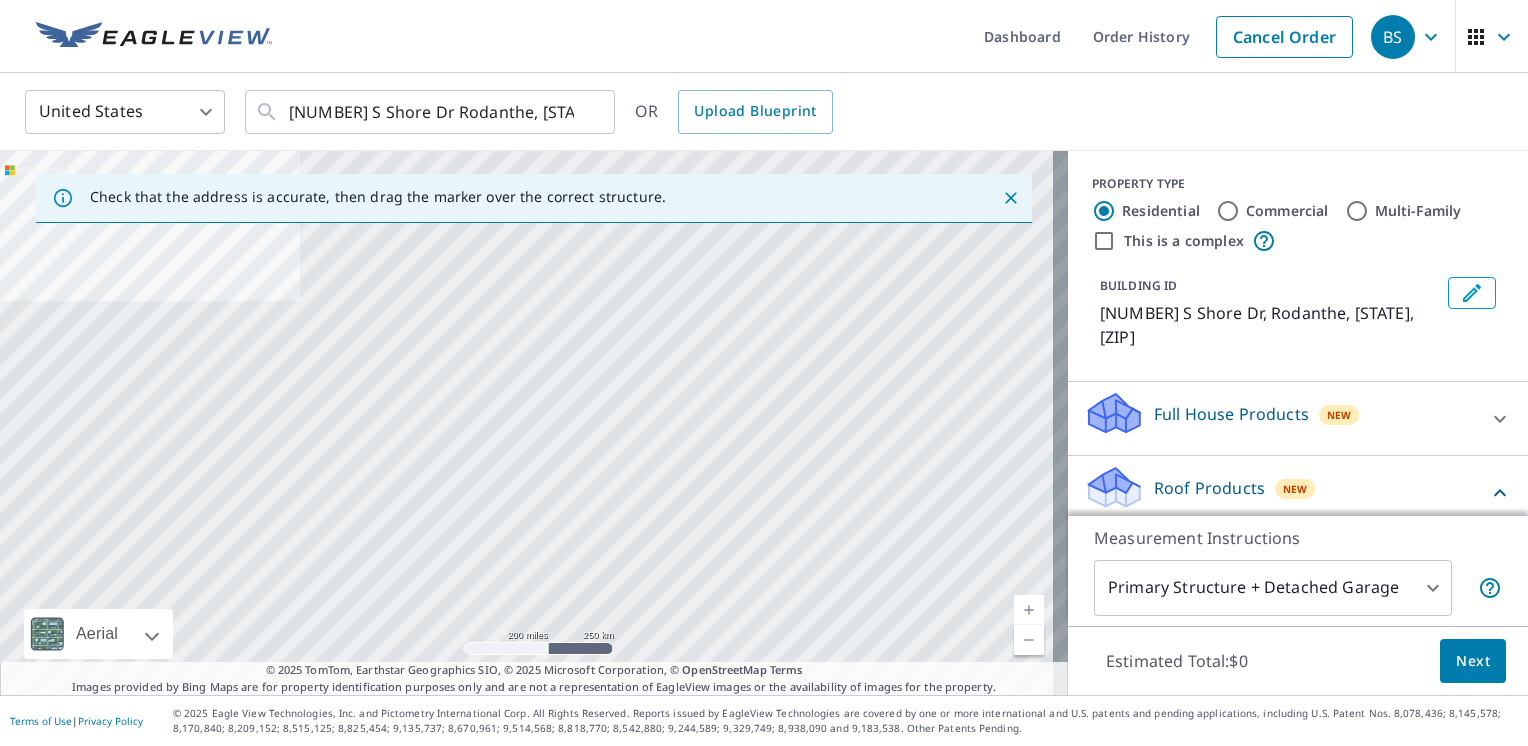 click on "Next" at bounding box center [1473, 661] 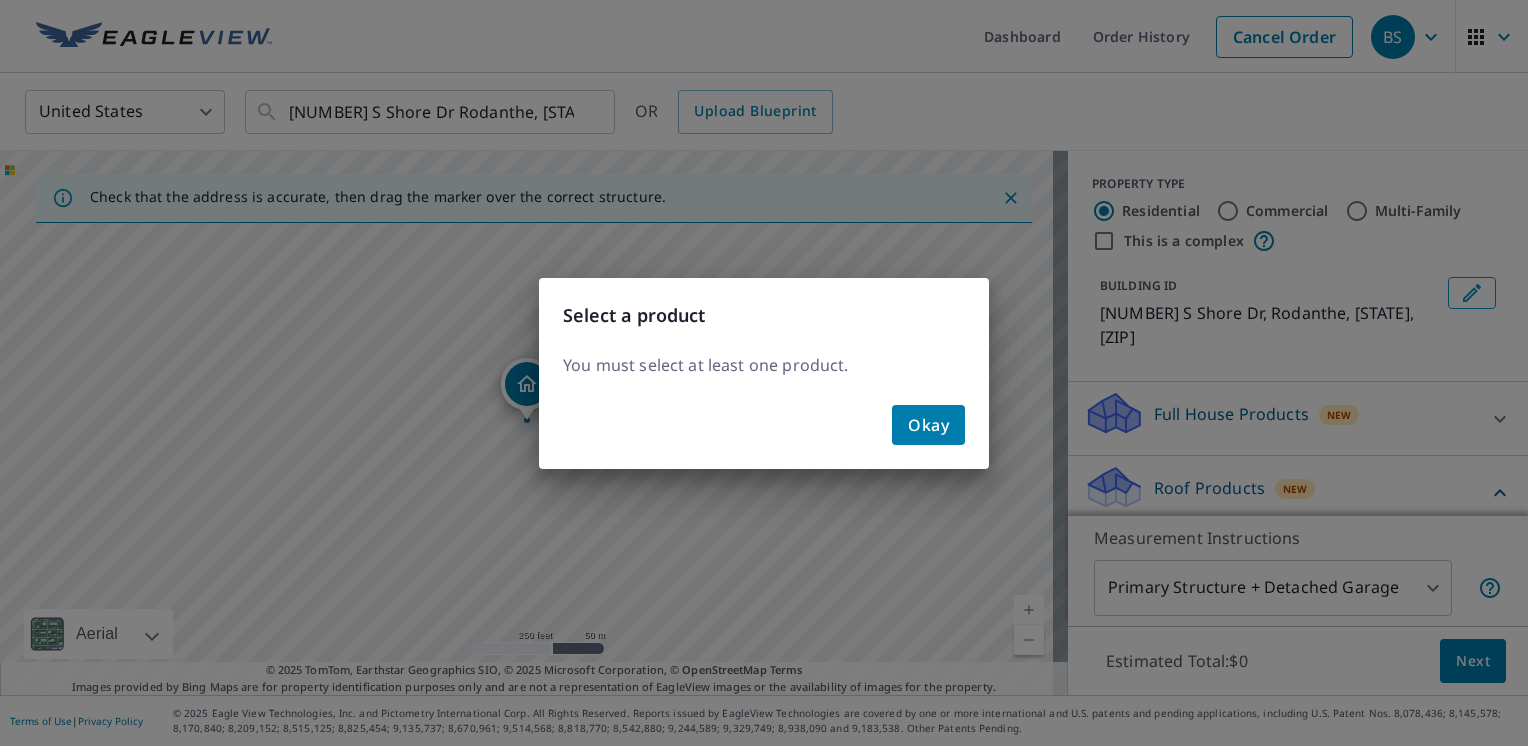 click on "Okay" at bounding box center [928, 425] 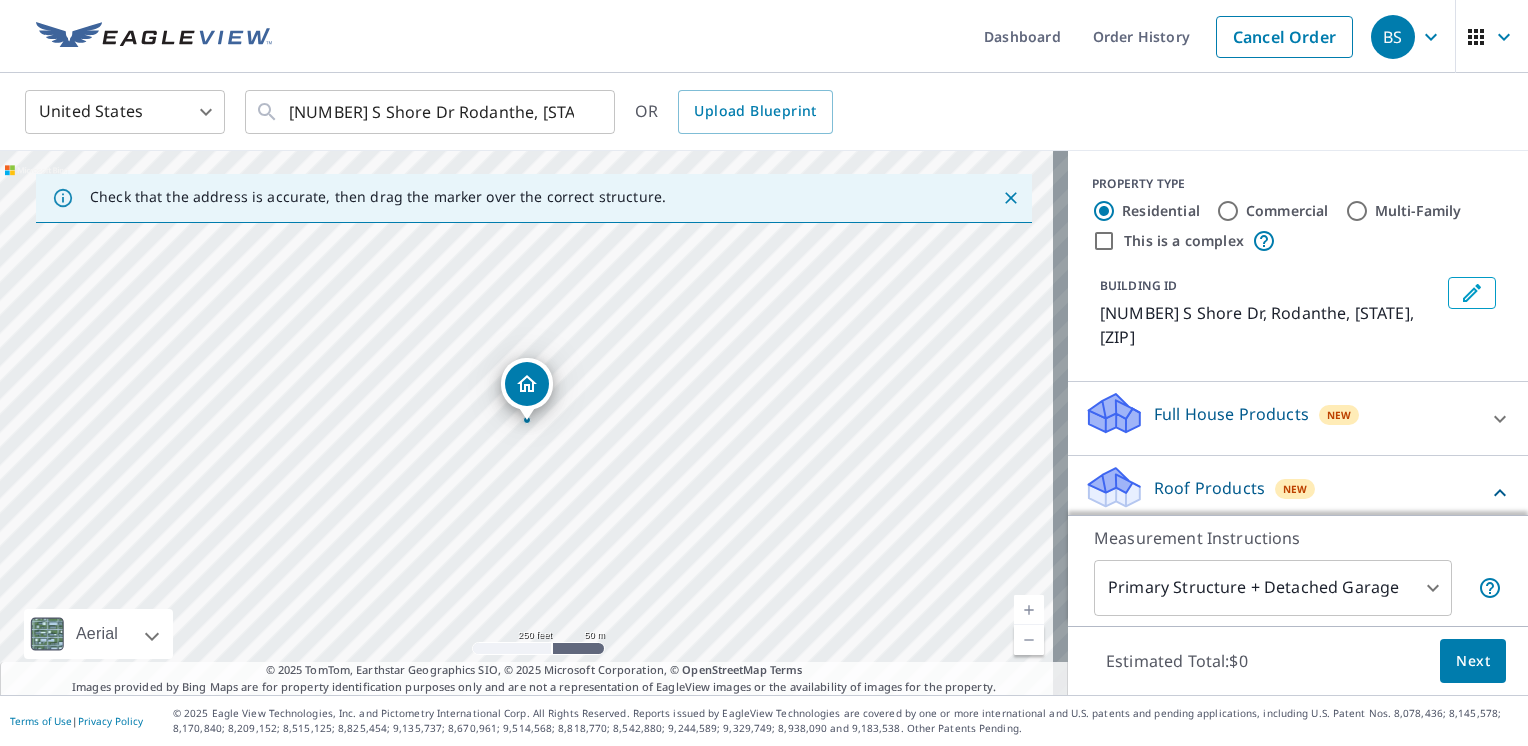 click 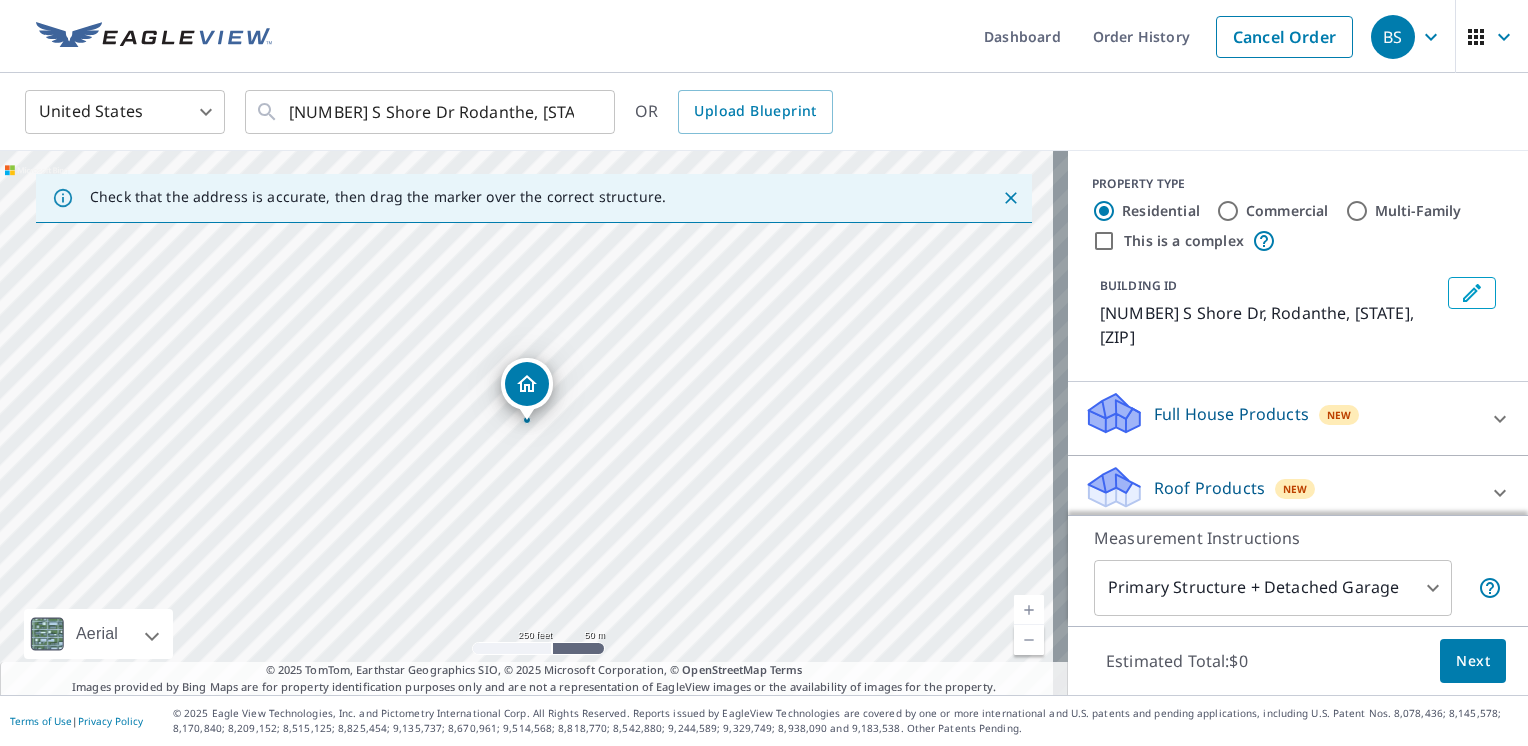 click 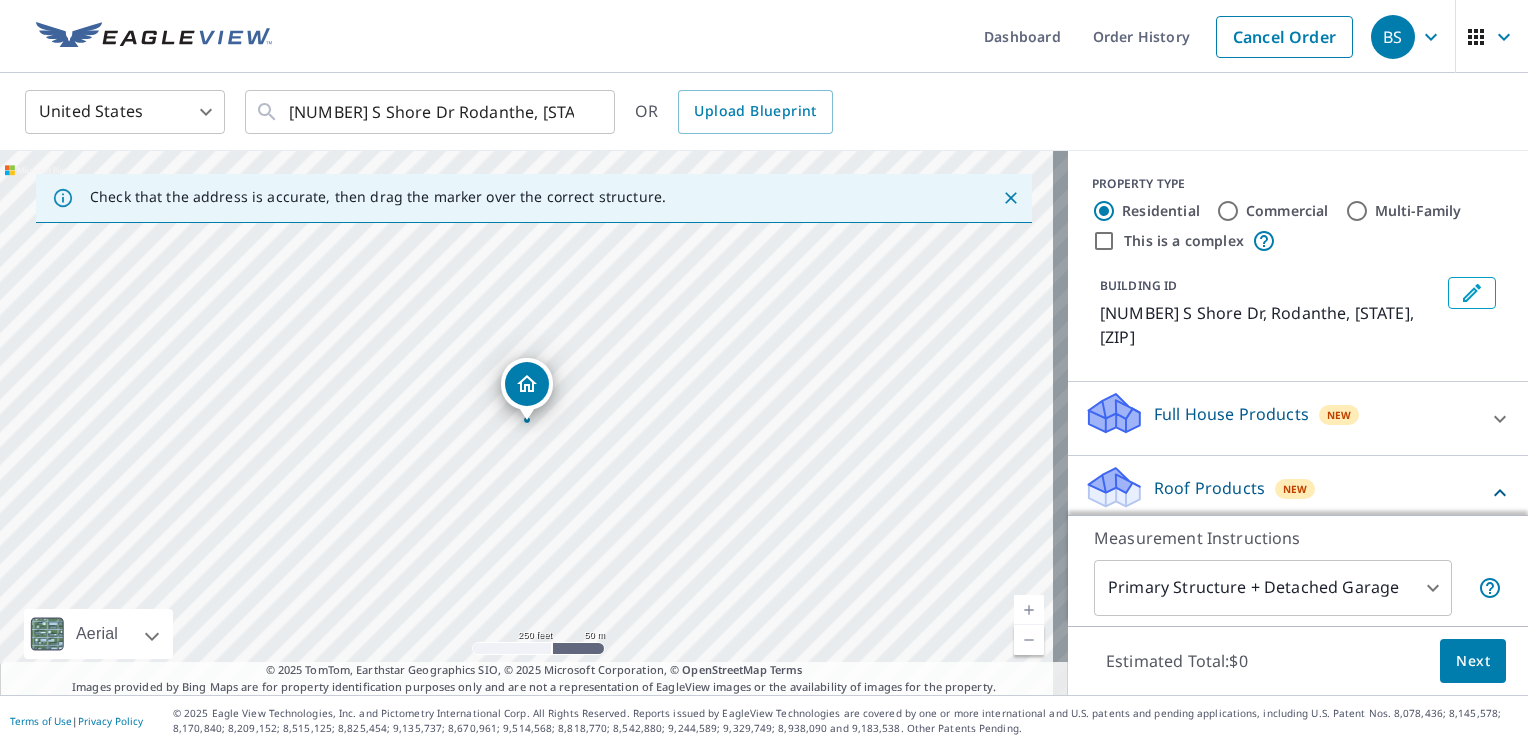 click on "New" at bounding box center (1295, 489) 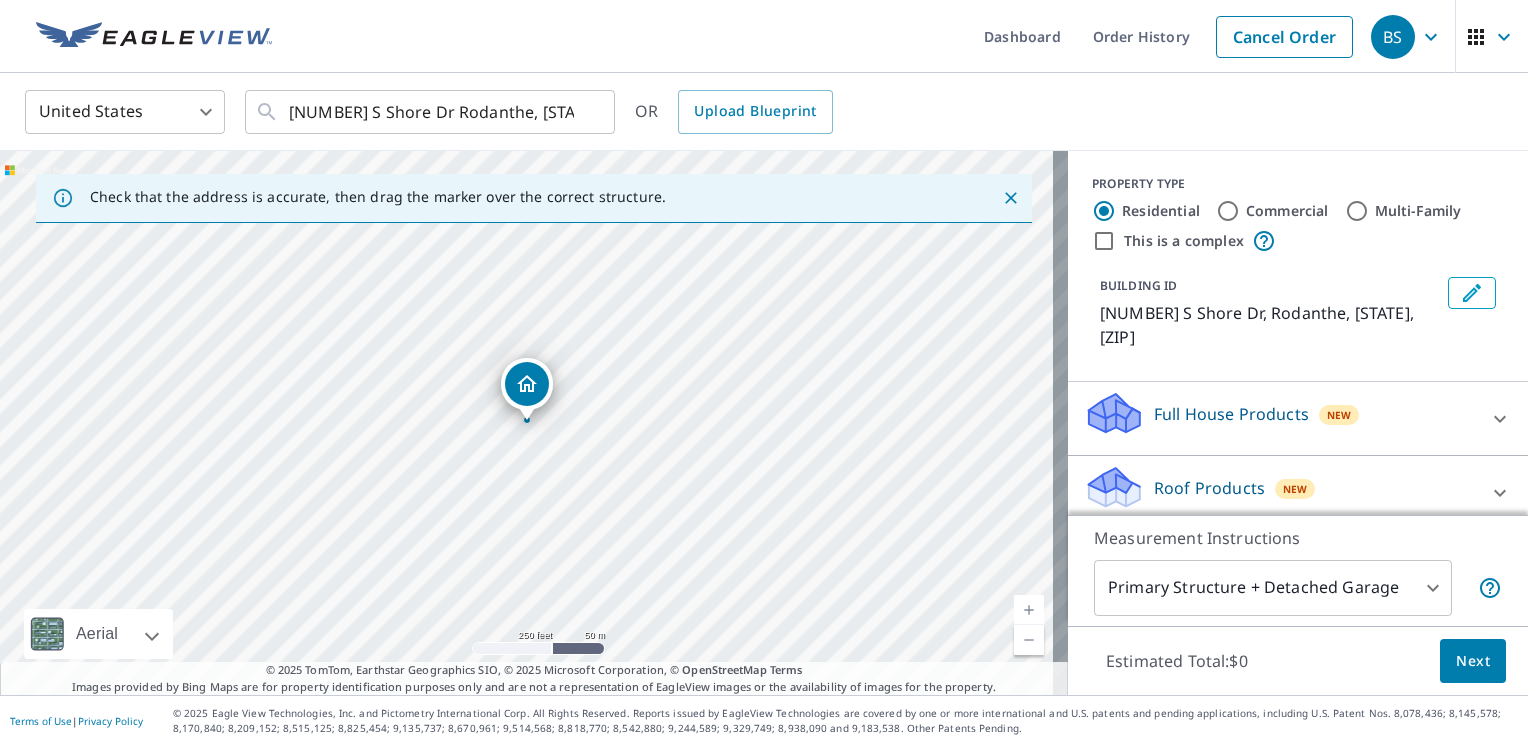 click on "New" at bounding box center [1295, 489] 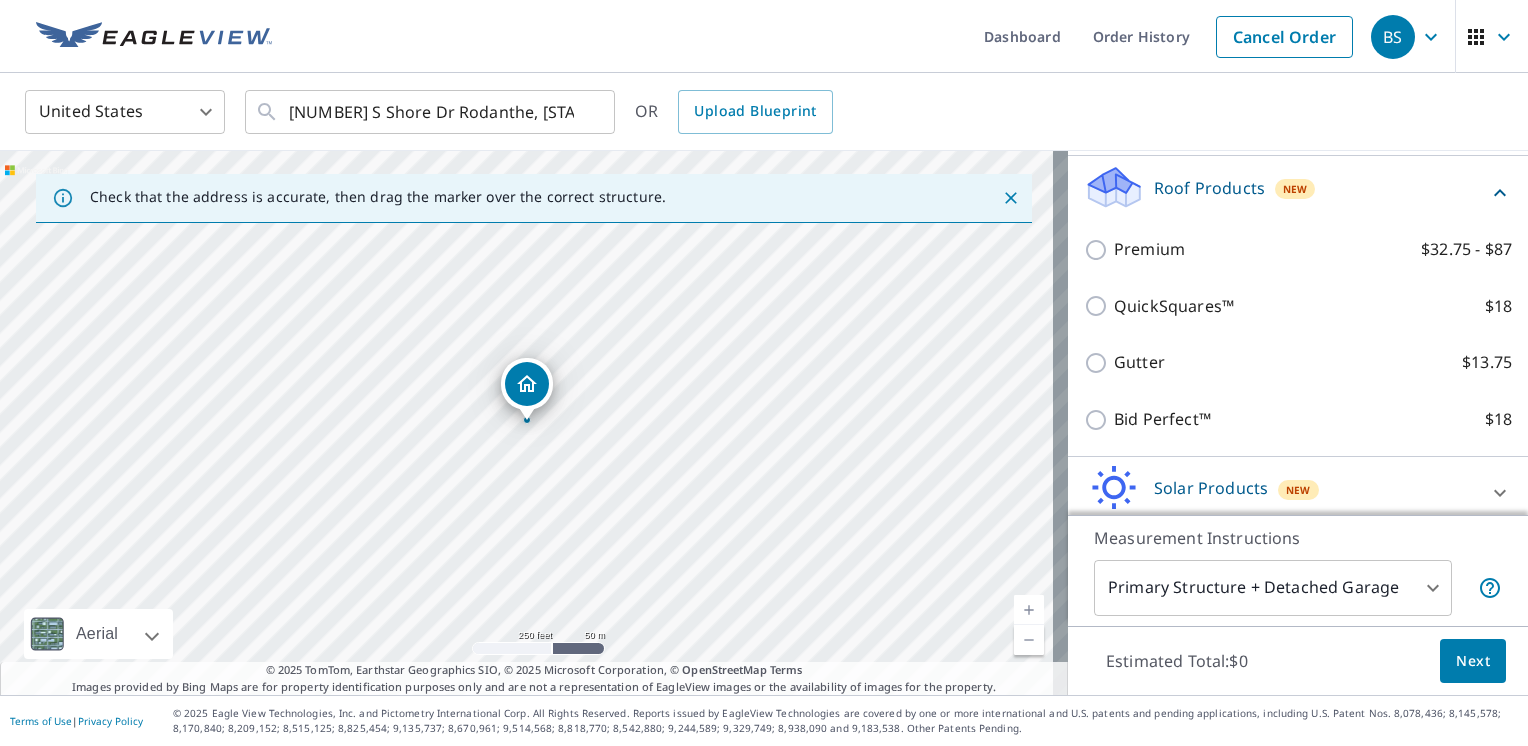 scroll, scrollTop: 363, scrollLeft: 0, axis: vertical 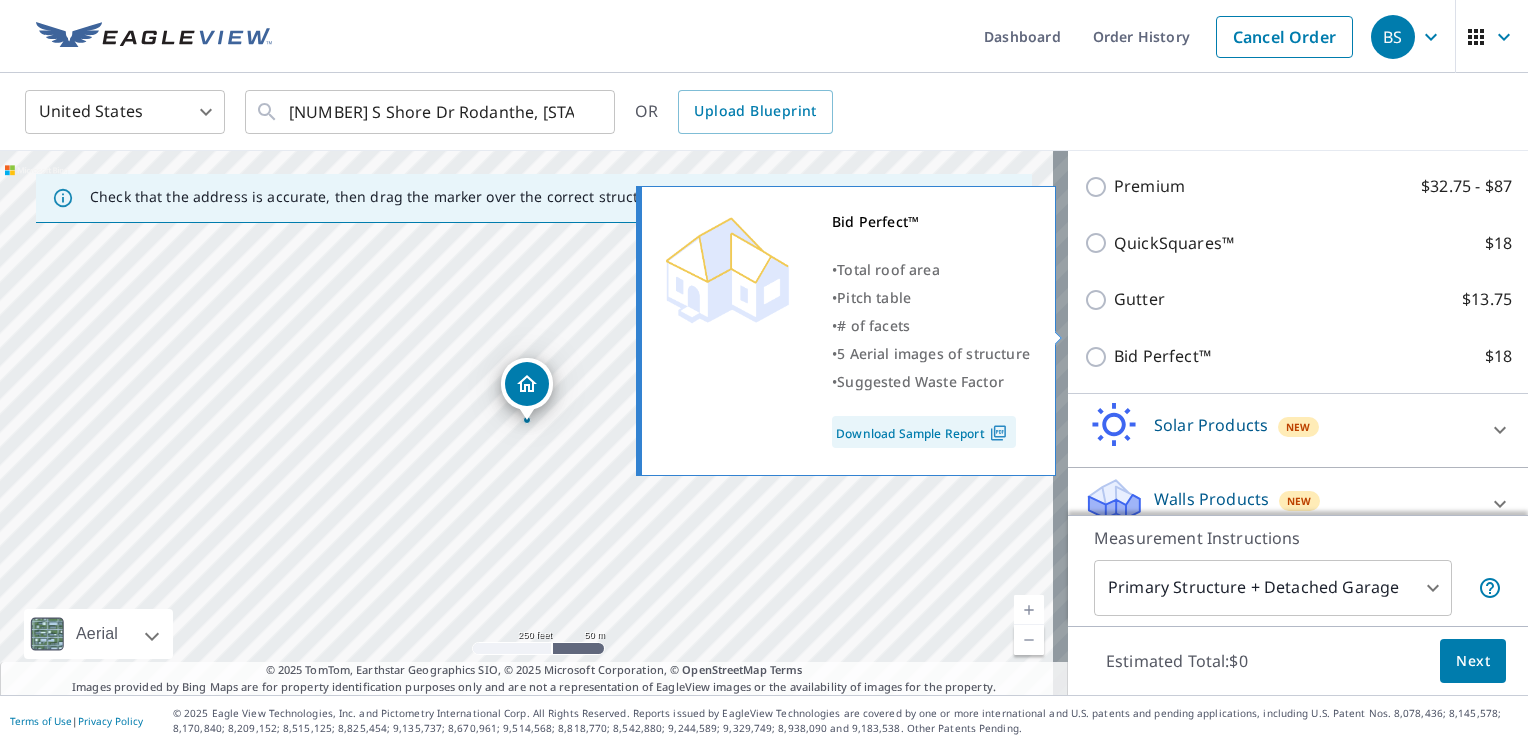 click on "Bid Perfect™ $18" at bounding box center (1099, 357) 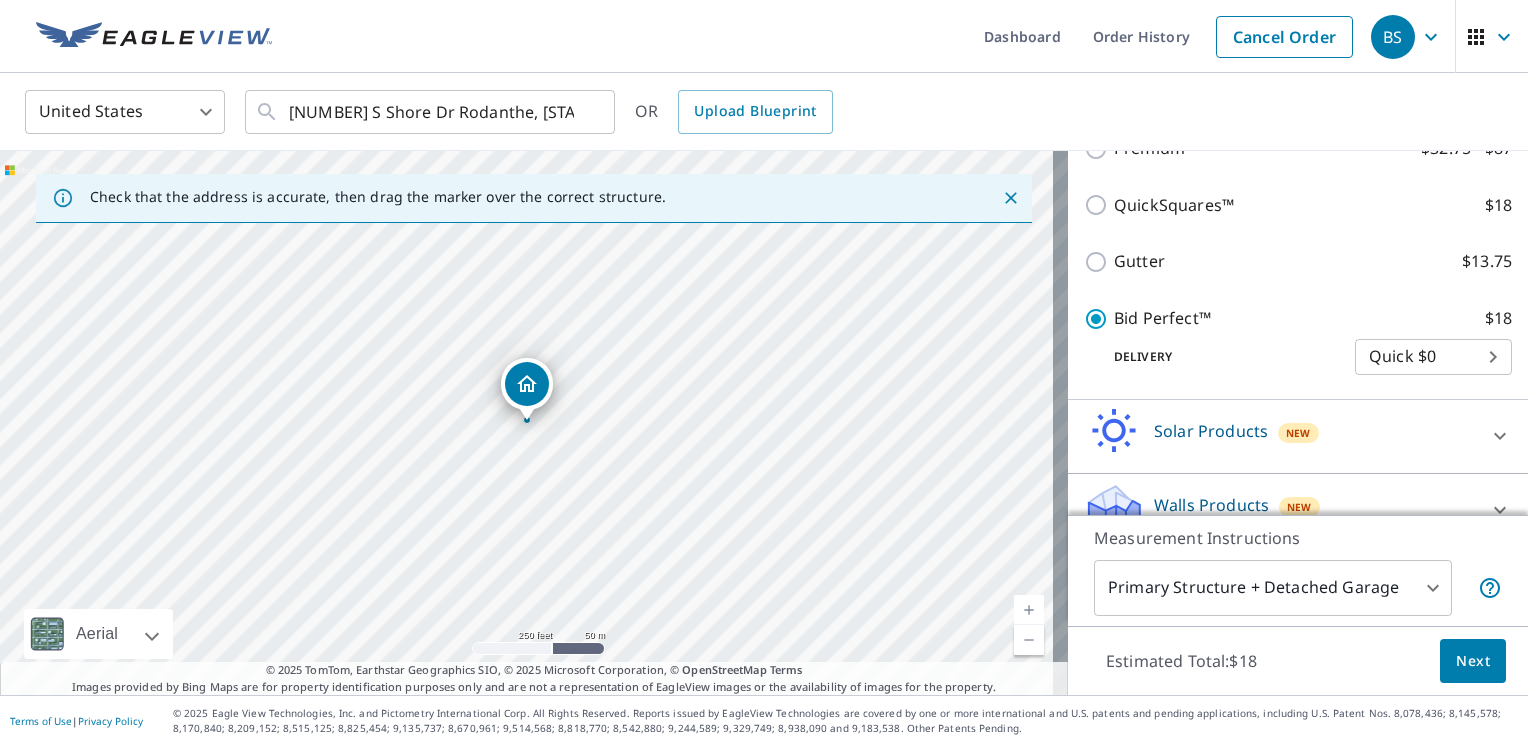 scroll, scrollTop: 428, scrollLeft: 0, axis: vertical 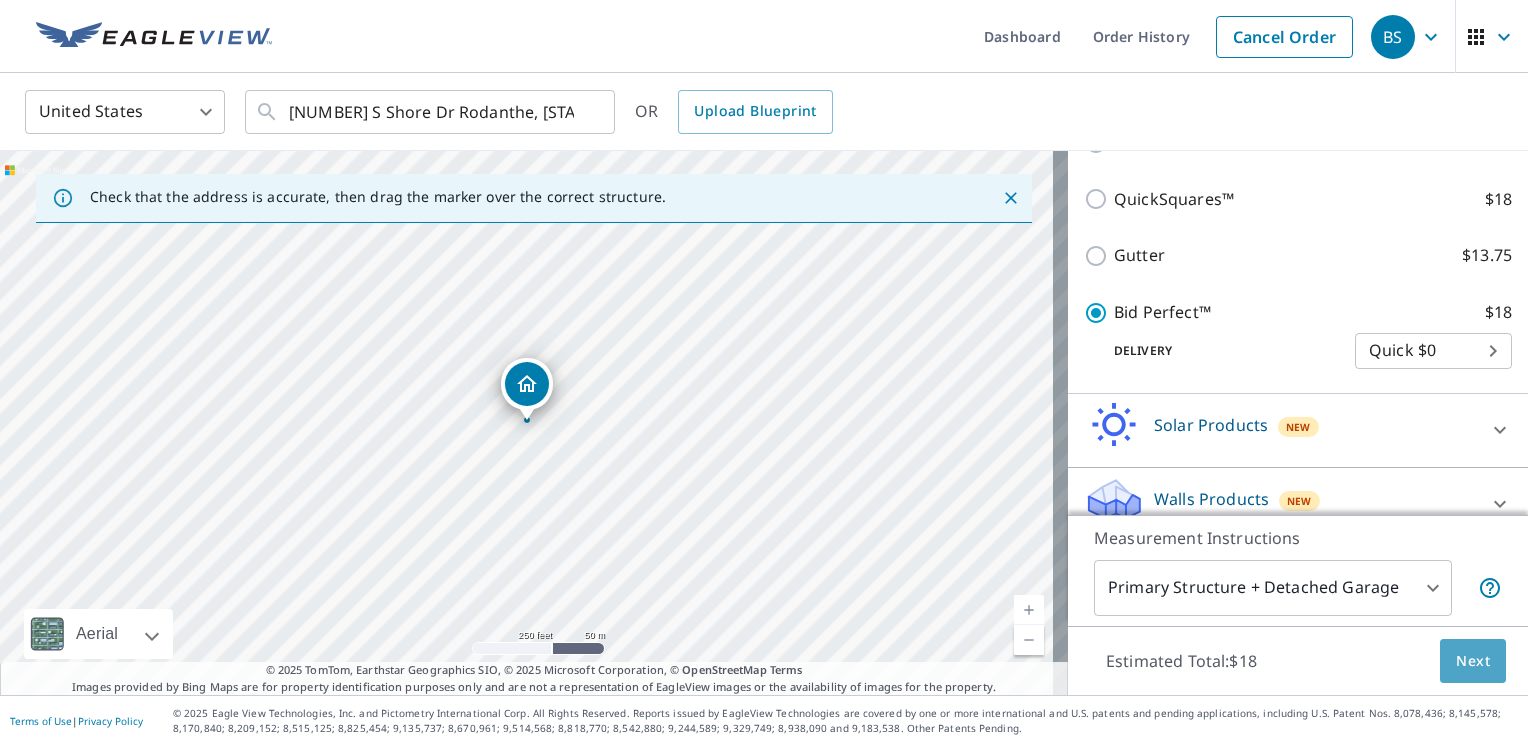 click on "Next" at bounding box center [1473, 661] 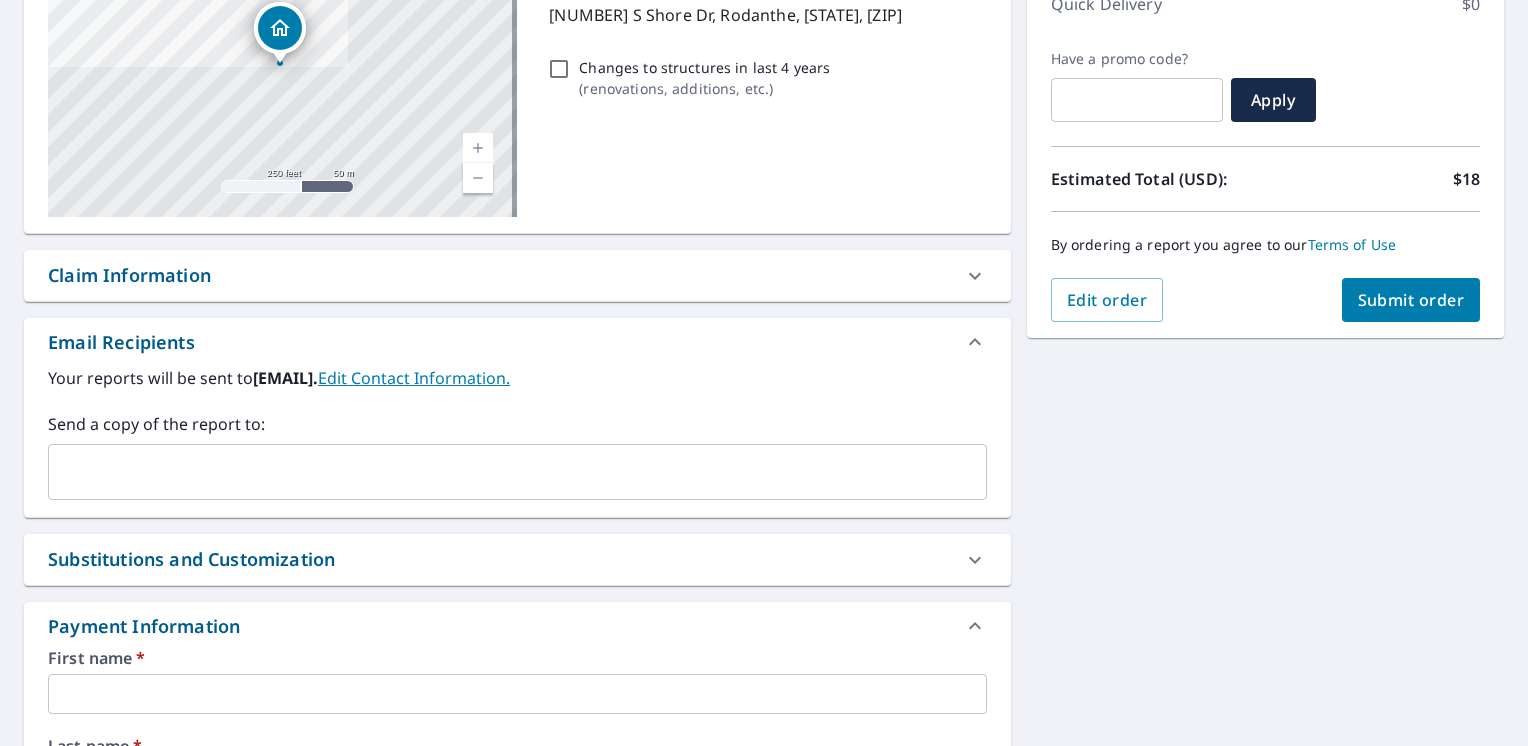 scroll, scrollTop: 400, scrollLeft: 0, axis: vertical 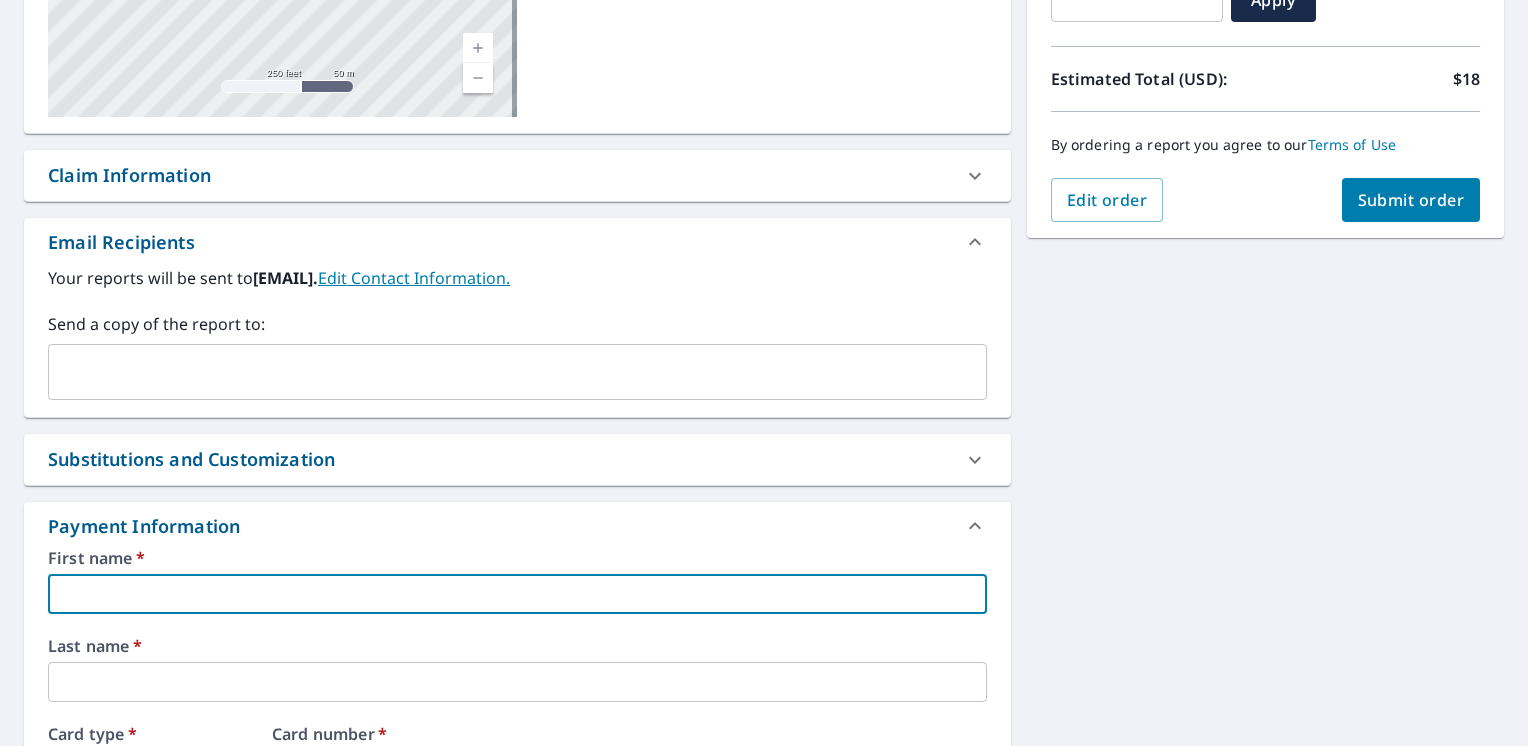 click at bounding box center [517, 594] 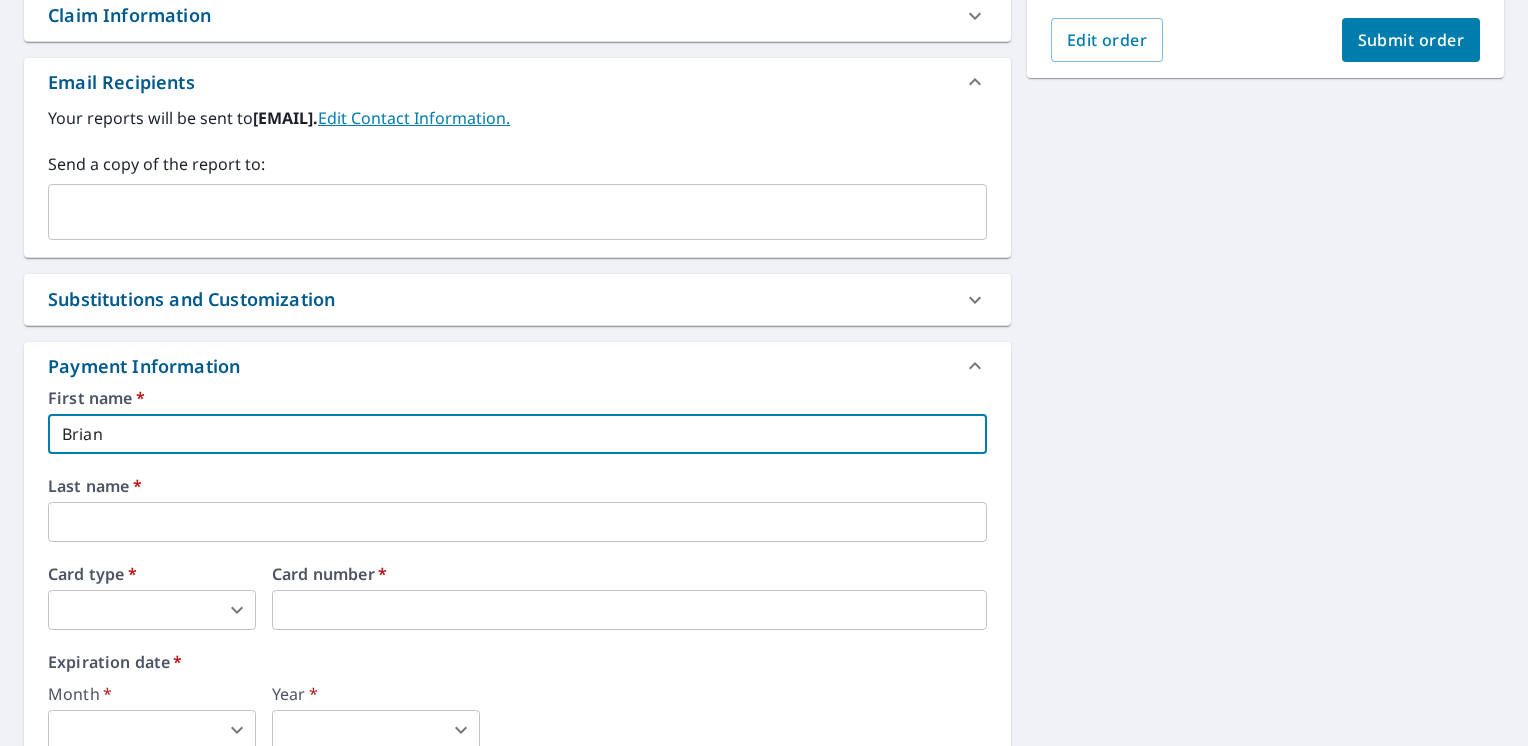 scroll, scrollTop: 700, scrollLeft: 0, axis: vertical 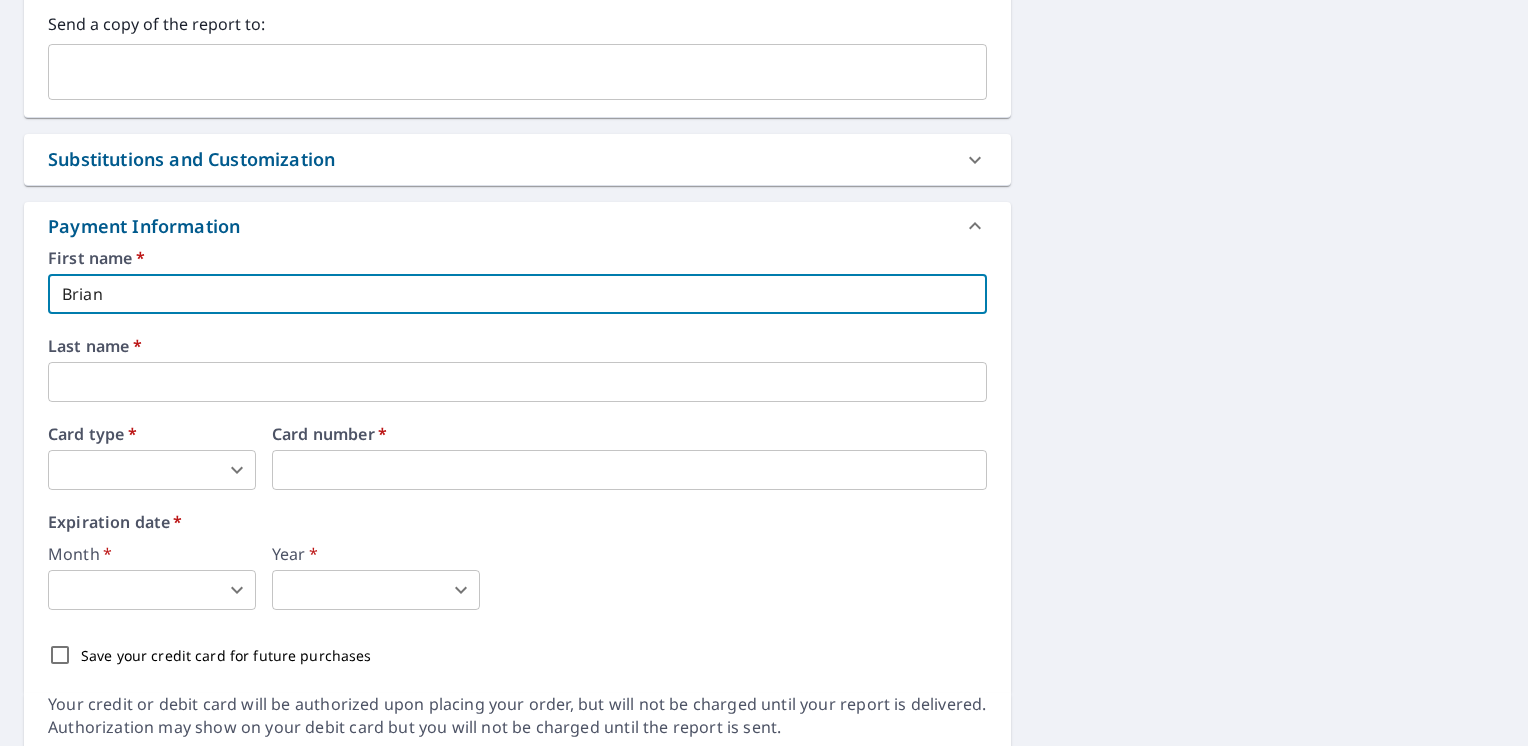 click at bounding box center (517, 382) 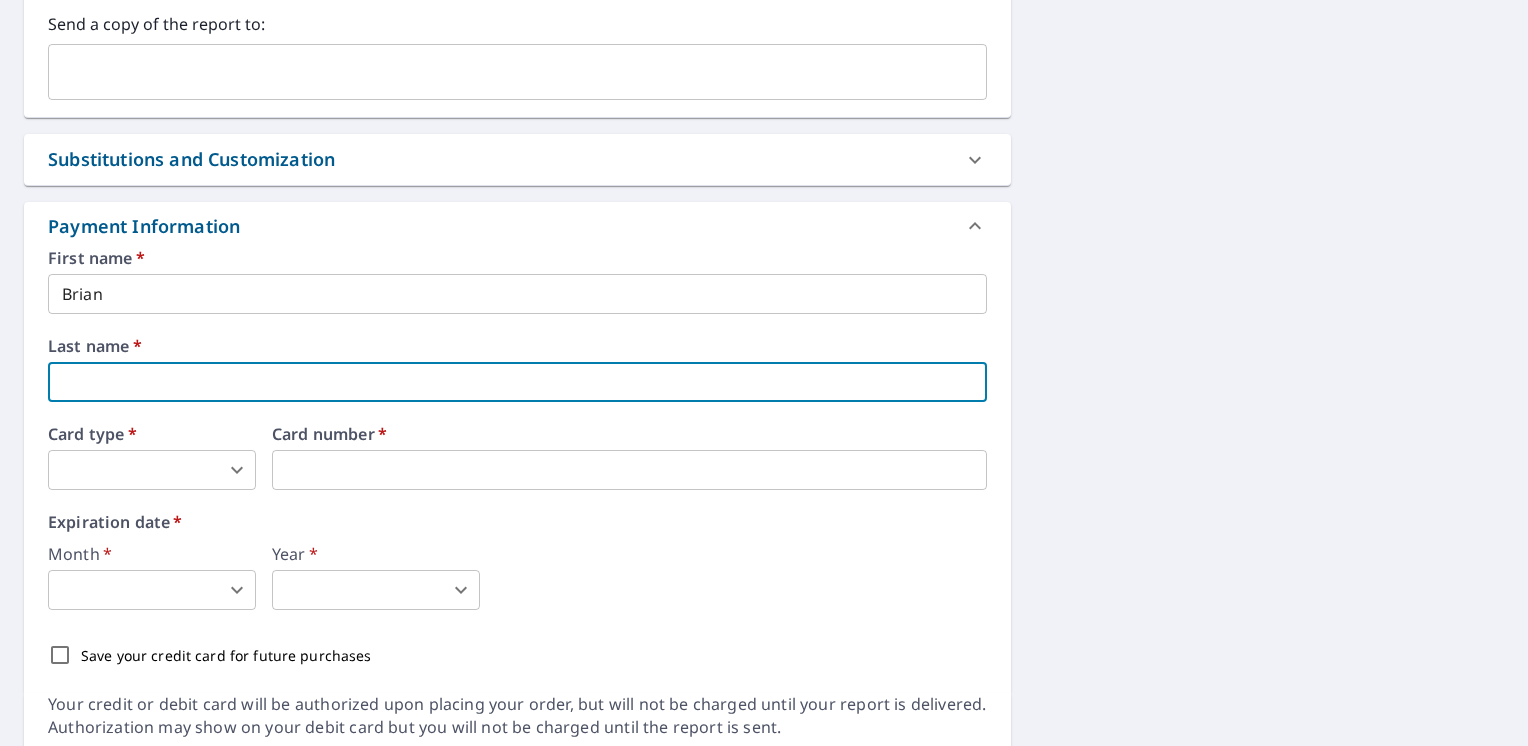 type on "Selway" 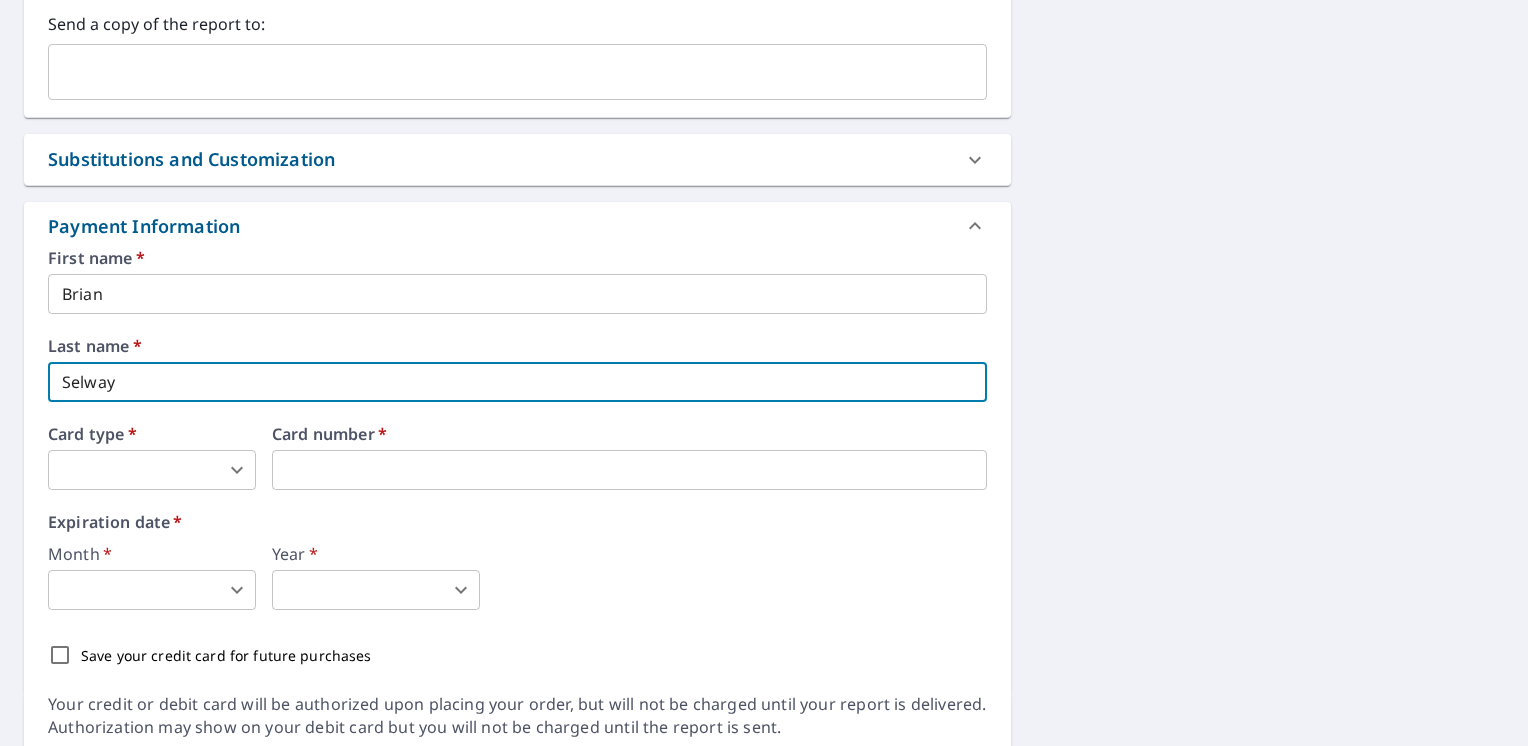 type on "[EMAIL]" 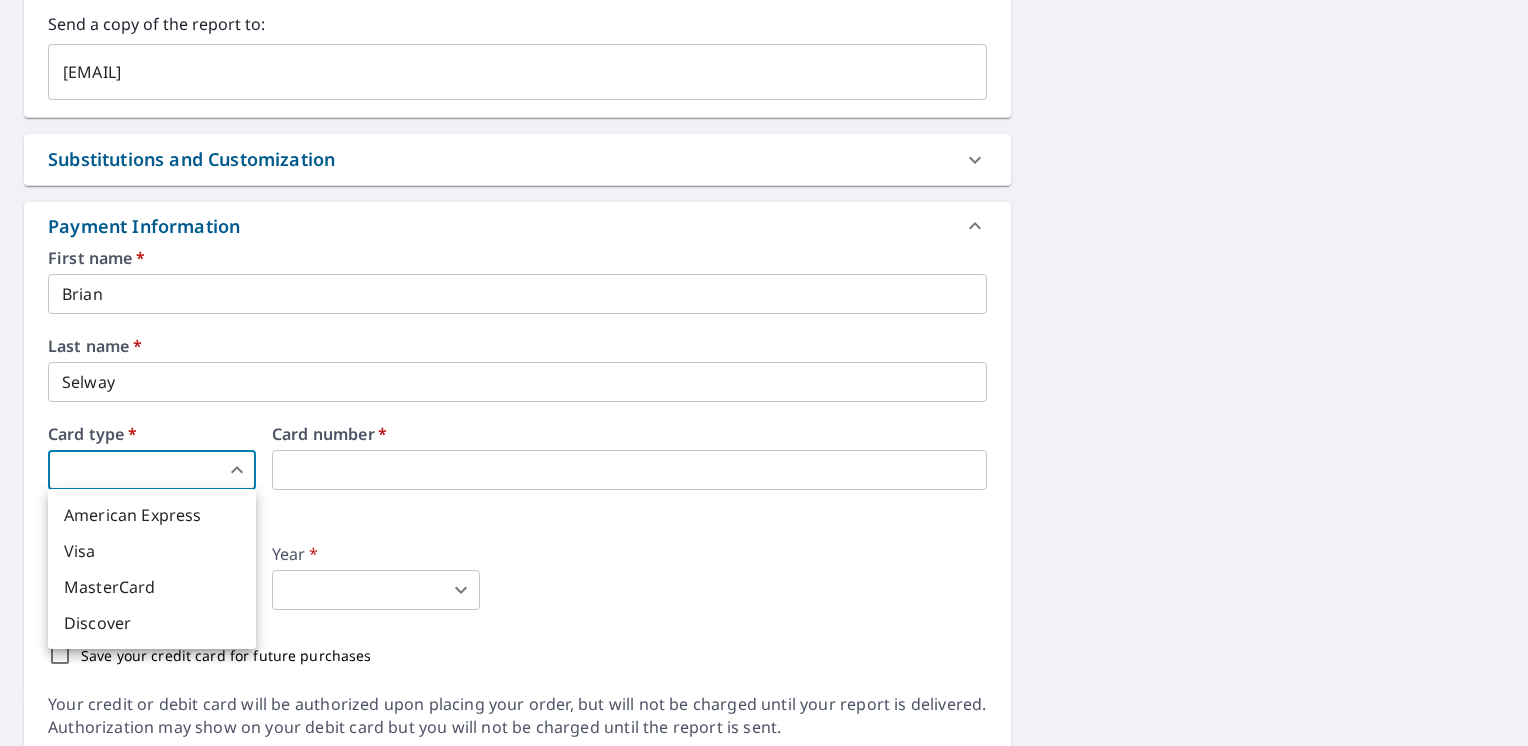 click on "BS BS
Dashboard Order History Cancel Order BS Dashboard / Finalize Order Finalize Order [NUMBER] S Shore Dr Rodanthe, [STATE] [ZIP] Aerial Road A standard road map Aerial A detailed look from above Labels Labels 250 feet 50 m © 2025 TomTom, © Vexcel Imaging, © 2025 Microsoft Corporation,  © OpenStreetMap Terms PROPERTY TYPE Residential BUILDING ID [NUMBER] S Shore Dr, Rodanthe, [STATE], [ZIP] Changes to structures in last 4 years ( renovations, additions, etc. ) Claim Information Claim number ​ Claim information ​ PO number ​ Date of loss ​ Cat ID ​ Email Recipients Your reports will be sent to  [EMAIL].  Edit Contact Information. Send a copy of the report to: [EMAIL] ​ Substitutions and Customization Roof measurement report substitutions If a Bid Perfect - Residential Report is unavailable send me a QuickSquares Report: Yes No Ask If a QuickSquares Report is unavailable send me a QuickSquares Extended Coverage Report: Yes No Ask Yes No Ask Yes No Ask Yes No Ask DXF RXF XML" at bounding box center [764, 373] 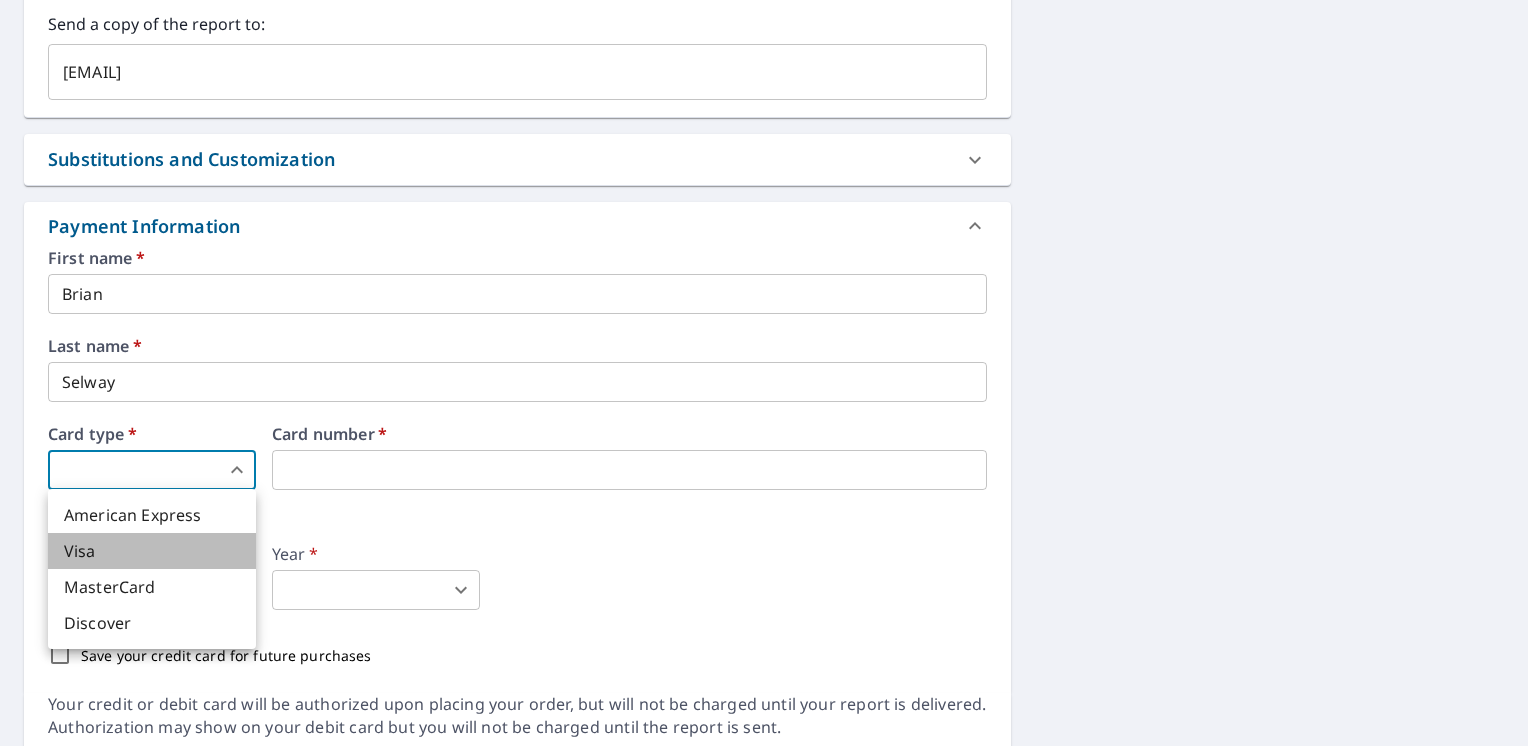 click on "Visa" at bounding box center [152, 551] 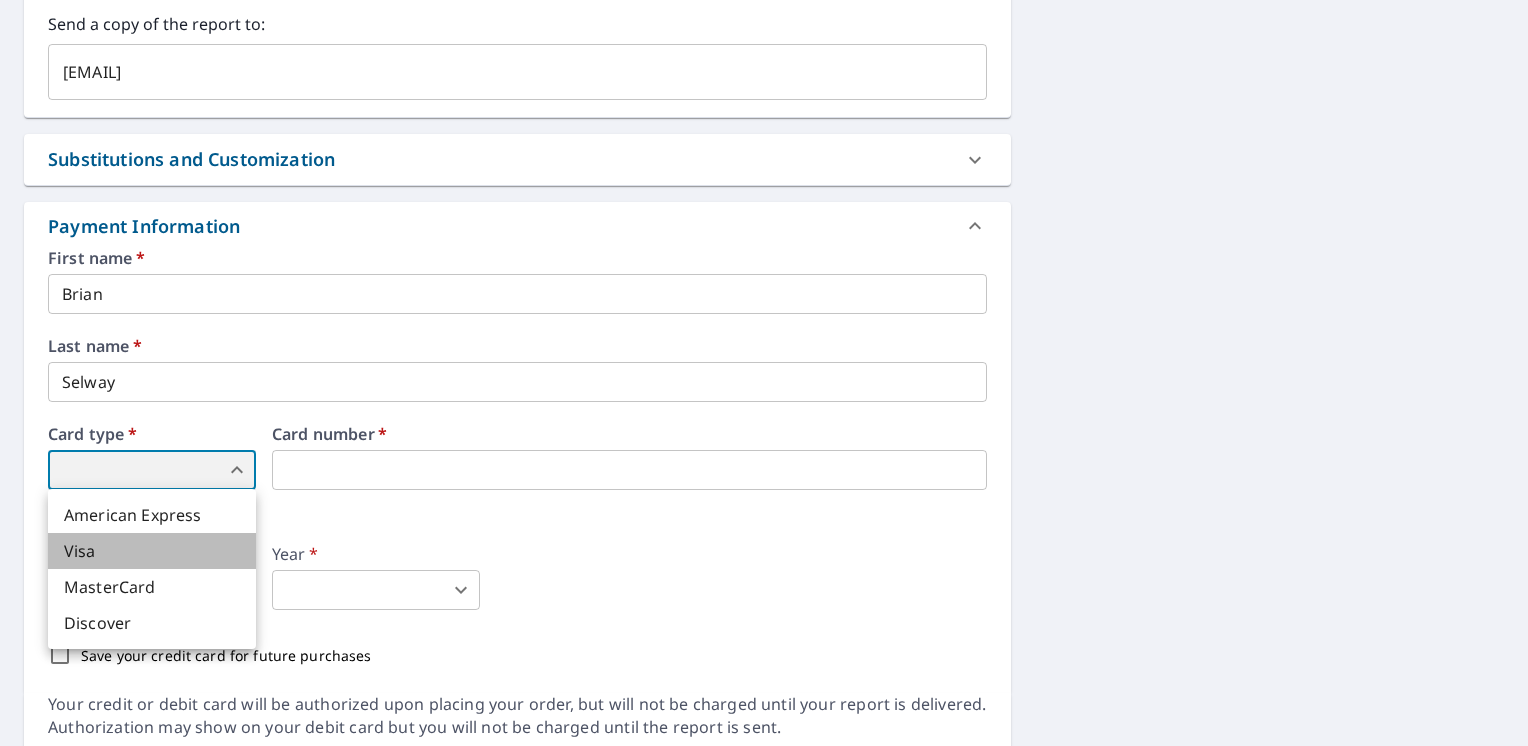 type on "2" 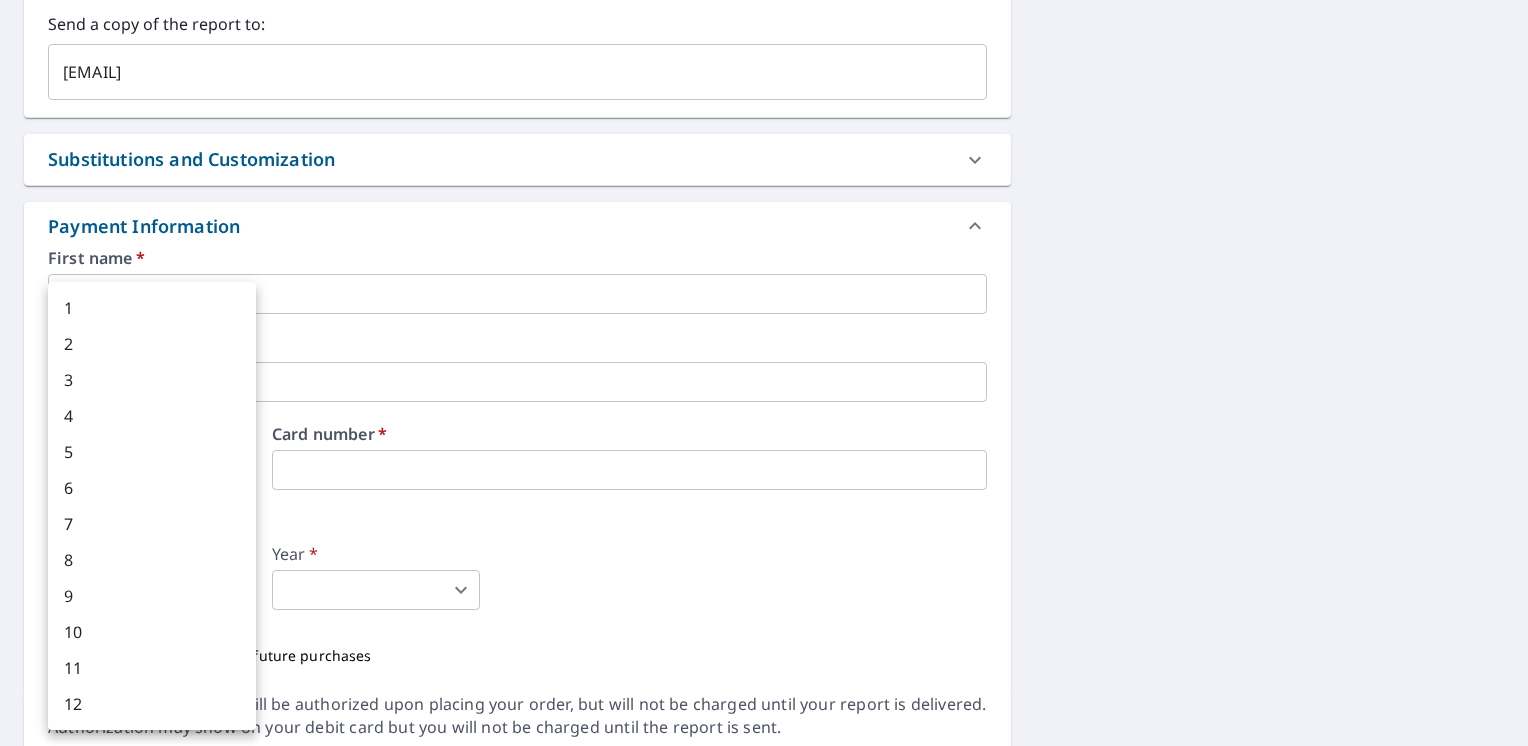 click on "BS BS
Dashboard Order History Cancel Order BS Dashboard / Finalize Order Finalize Order [NUMBER] S Shore Dr Rodanthe, [STATE] [ZIP] Aerial Road A standard road map Aerial A detailed look from above Labels Labels 250 feet 50 m © 2025 TomTom, © Vexcel Imaging, © 2025 Microsoft Corporation,  © OpenStreetMap Terms PROPERTY TYPE Residential BUILDING ID [NUMBER] S Shore Dr, Rodanthe, [STATE], [ZIP] Changes to structures in last 4 years ( renovations, additions, etc. ) Claim Information Claim number ​ Claim information ​ PO number ​ Date of loss ​ Cat ID ​ Email Recipients Your reports will be sent to  [EMAIL].  Edit Contact Information. Send a copy of the report to: [EMAIL] ​ Substitutions and Customization Roof measurement report substitutions If a Bid Perfect - Residential Report is unavailable send me a QuickSquares Report: Yes No Ask If a QuickSquares Report is unavailable send me a QuickSquares Extended Coverage Report: Yes No Ask Yes No Ask Yes No Ask Yes No Ask DXF RXF XML" at bounding box center (764, 373) 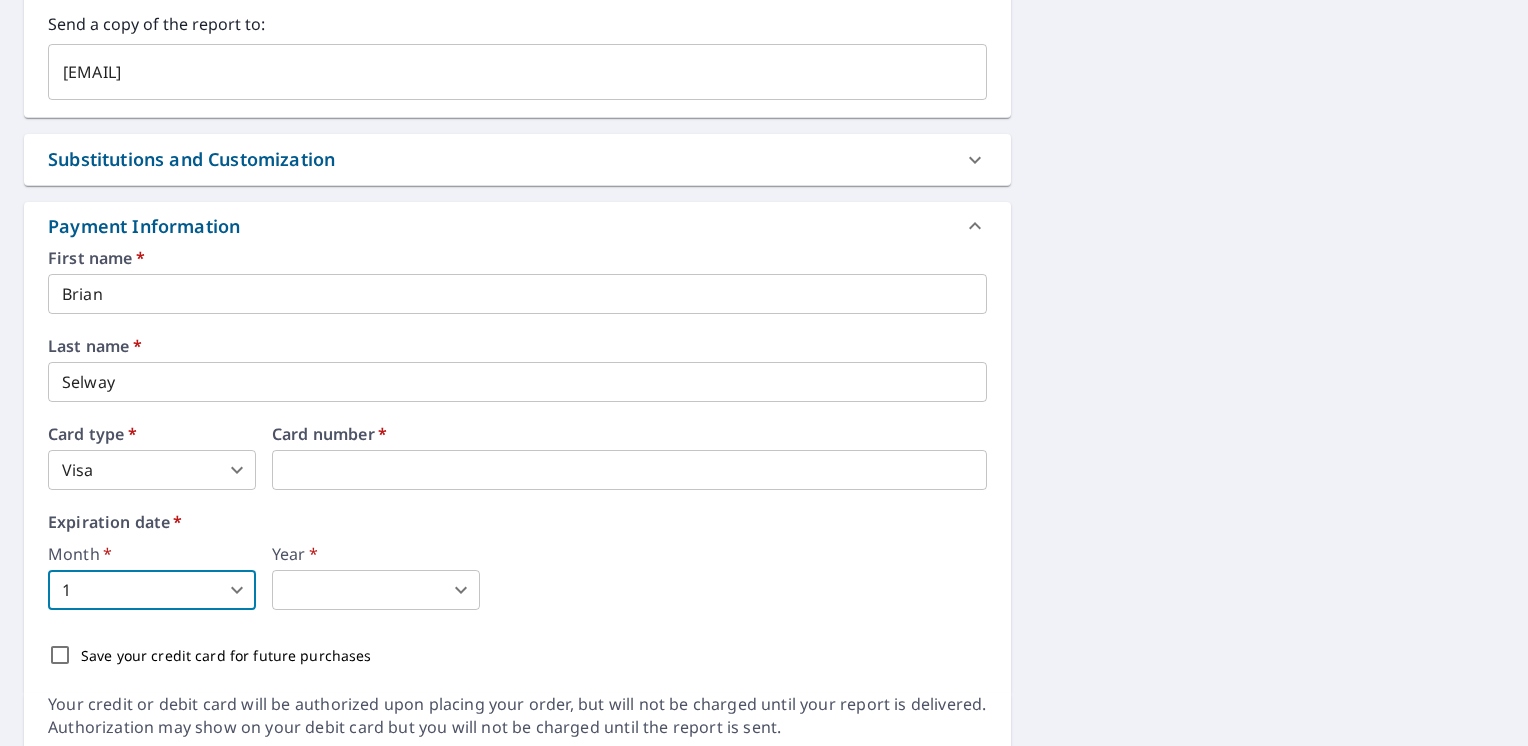 click on "BS BS
Dashboard Order History Cancel Order BS Dashboard / Finalize Order Finalize Order [NUMBER] S Shore Dr Rodanthe, [STATE] [ZIP] Aerial Road A standard road map Aerial A detailed look from above Labels Labels 250 feet 50 m © 2025 TomTom, © Vexcel Imaging, © 2025 Microsoft Corporation,  © OpenStreetMap Terms PROPERTY TYPE Residential BUILDING ID [NUMBER] S Shore Dr, Rodanthe, [STATE], [ZIP] Changes to structures in last 4 years ( renovations, additions, etc. ) Claim Information Claim number ​ Claim information ​ PO number ​ Date of loss ​ Cat ID ​ Email Recipients Your reports will be sent to  [EMAIL].  Edit Contact Information. Send a copy of the report to: [EMAIL] ​ Substitutions and Customization Roof measurement report substitutions If a Bid Perfect - Residential Report is unavailable send me a QuickSquares Report: Yes No Ask If a QuickSquares Report is unavailable send me a QuickSquares Extended Coverage Report: Yes No Ask Yes No Ask Yes No Ask Yes No Ask DXF RXF XML" at bounding box center (764, 373) 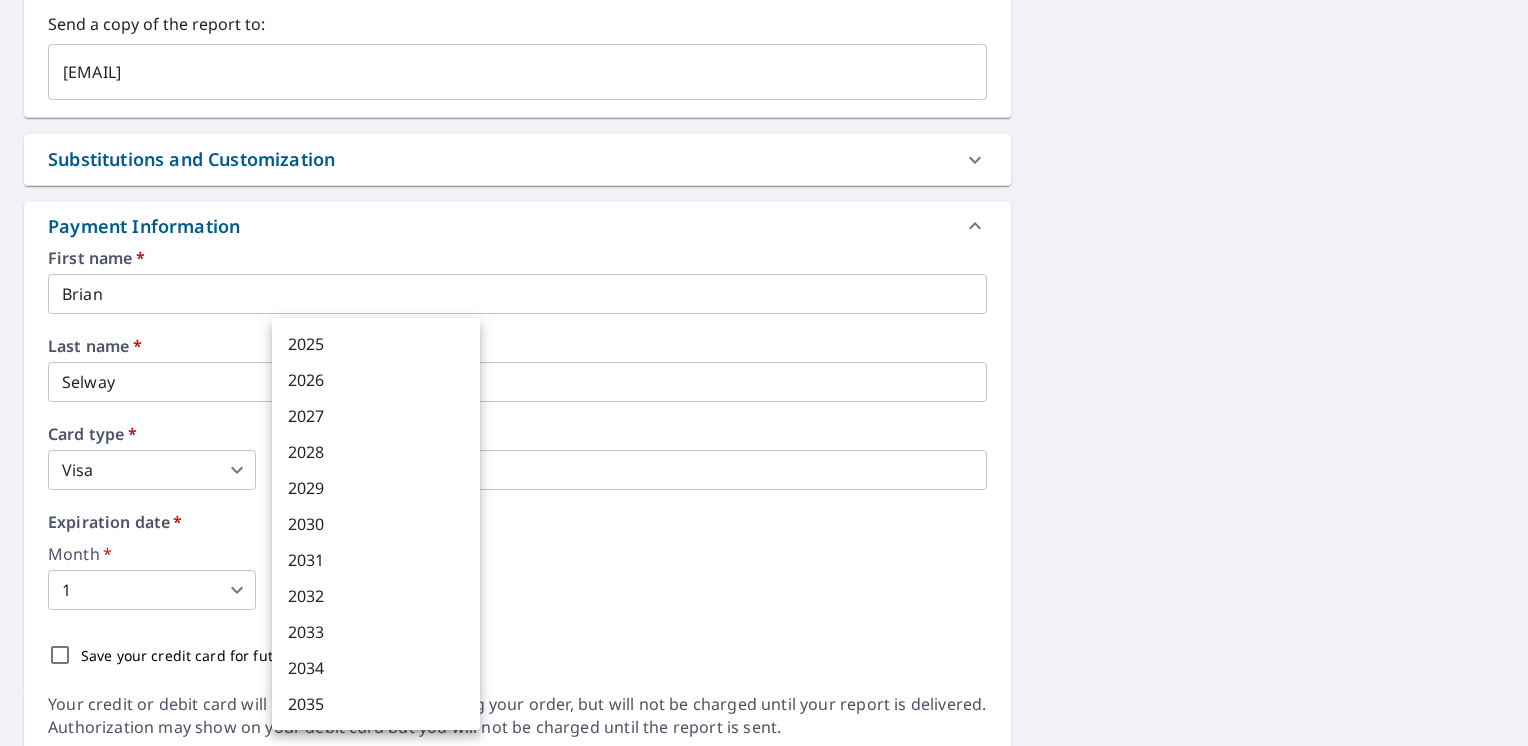 click on "2030" at bounding box center (376, 524) 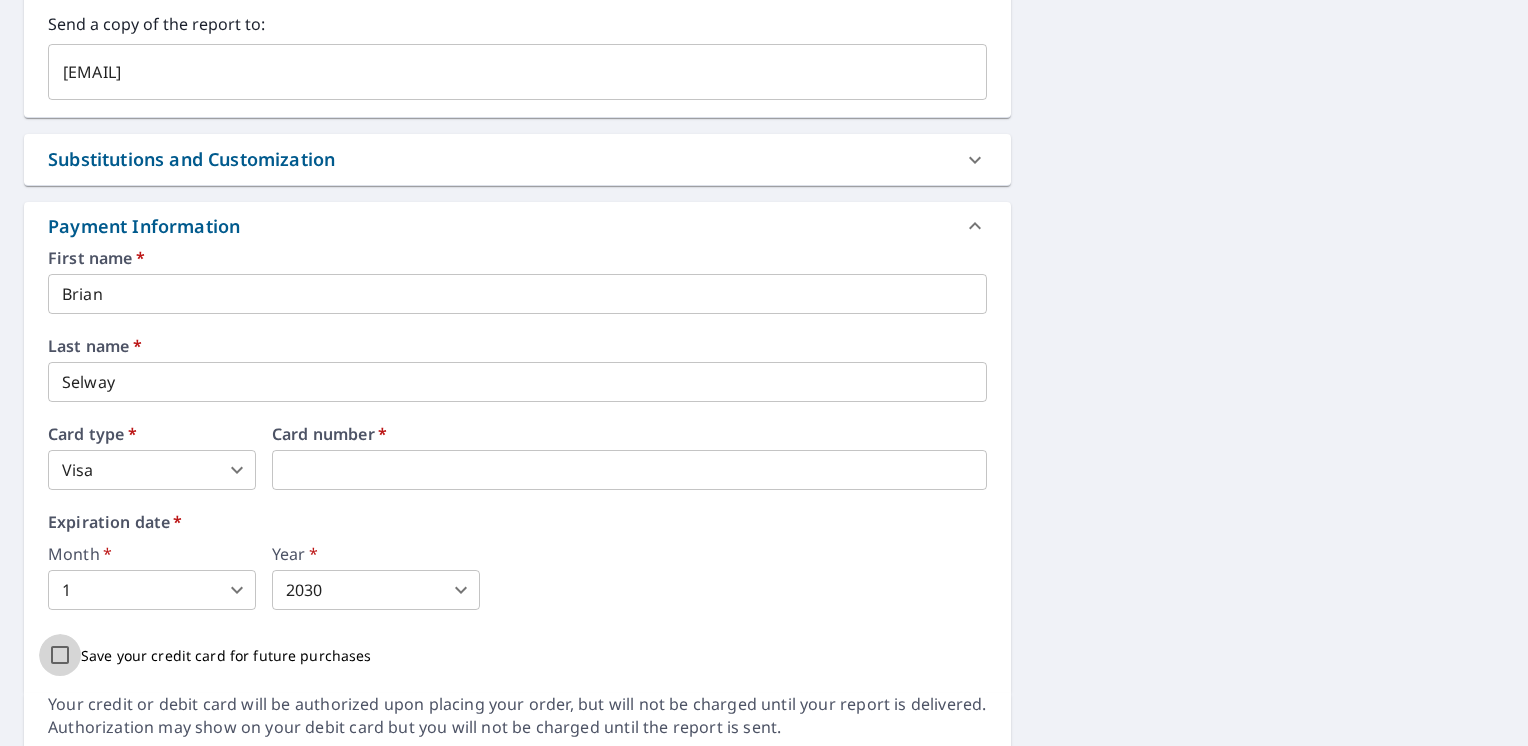 click on "Save your credit card for future purchases" at bounding box center [60, 655] 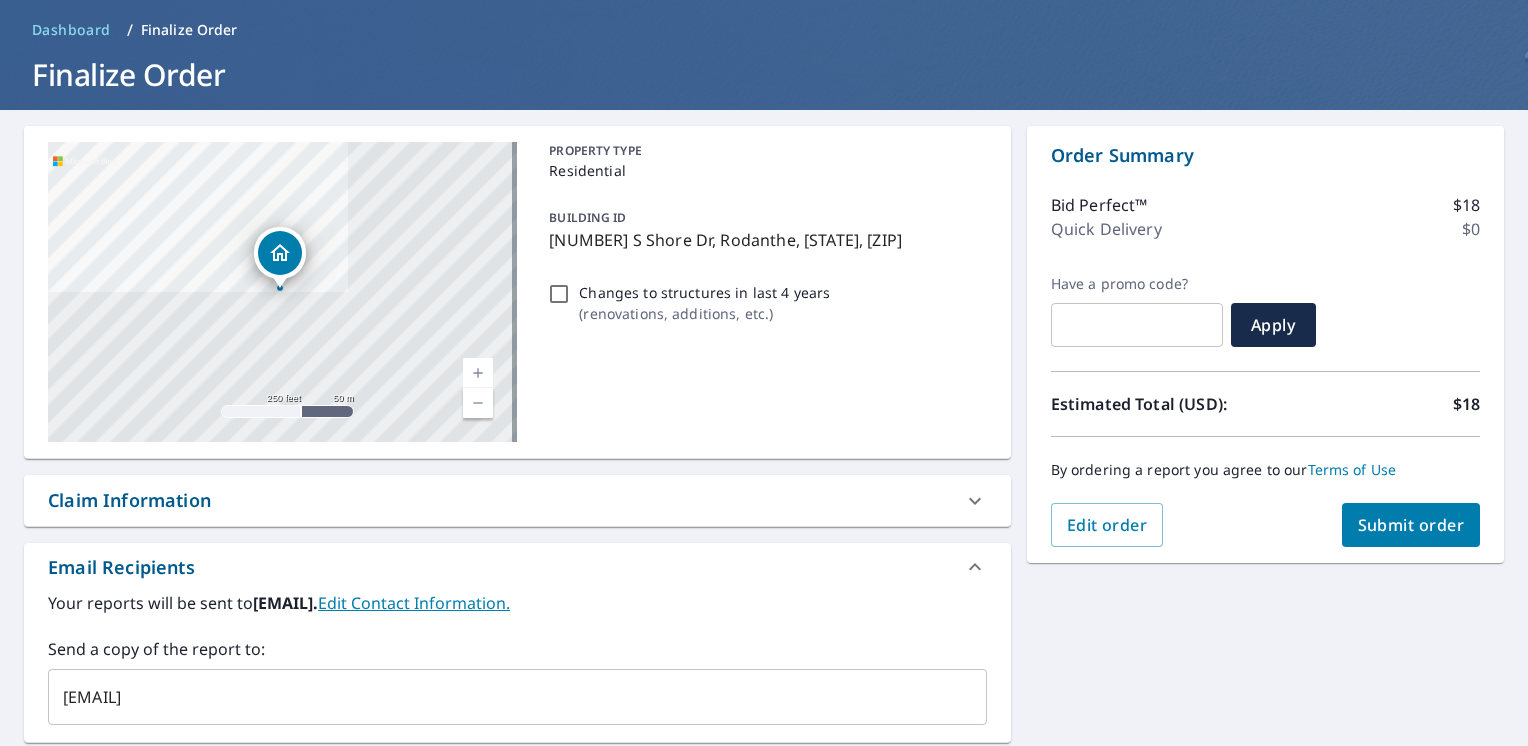 scroll, scrollTop: 0, scrollLeft: 0, axis: both 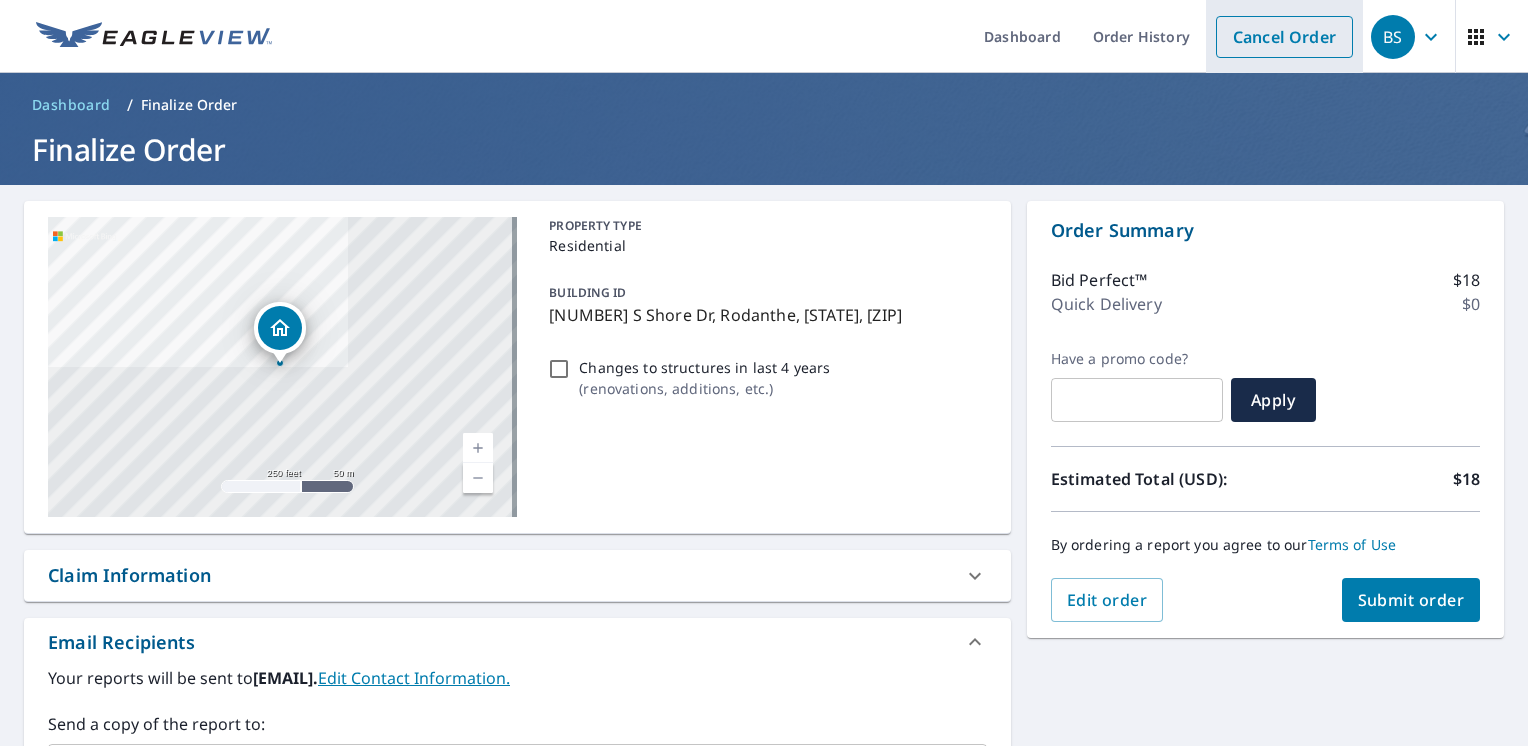 click on "Cancel Order" at bounding box center [1284, 37] 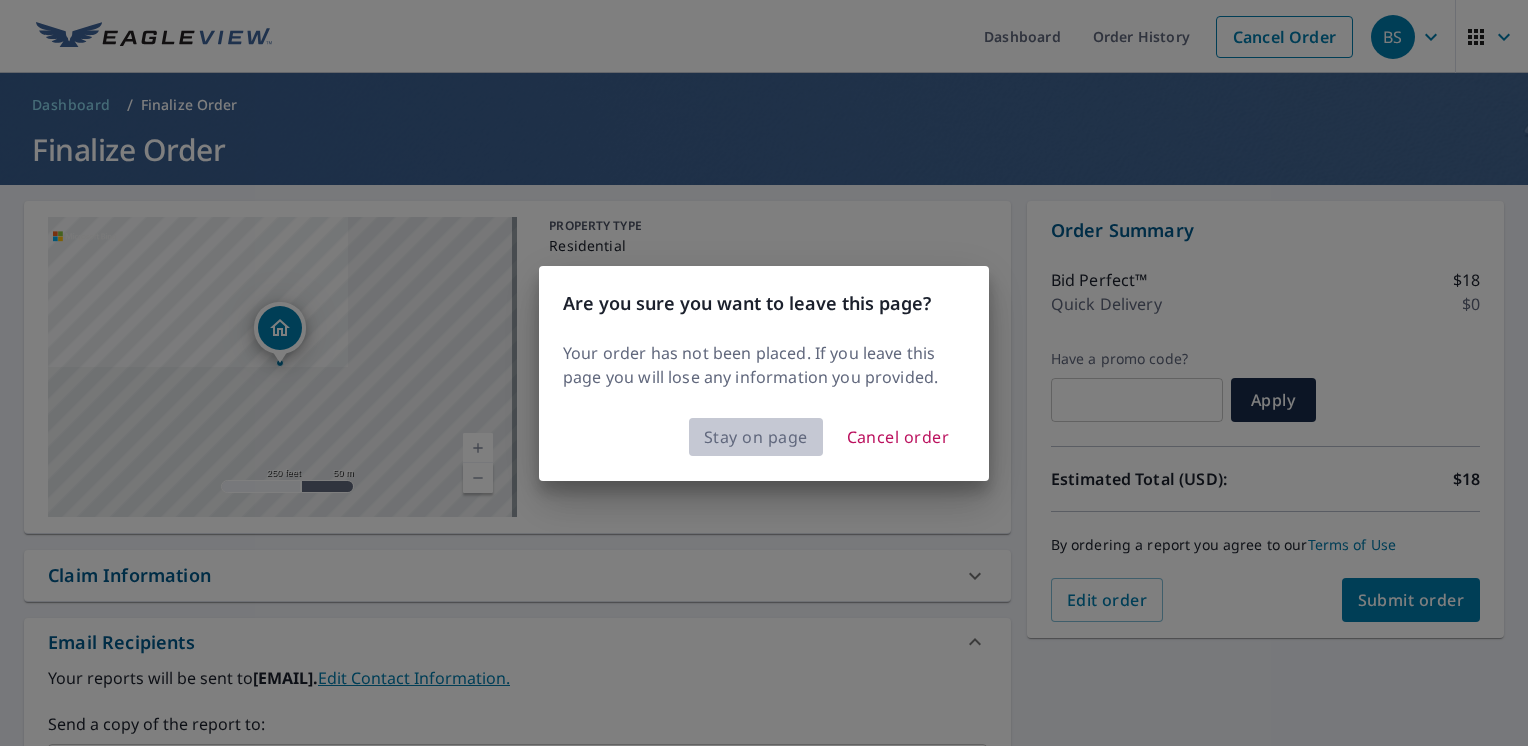 click on "Stay on page" at bounding box center (756, 437) 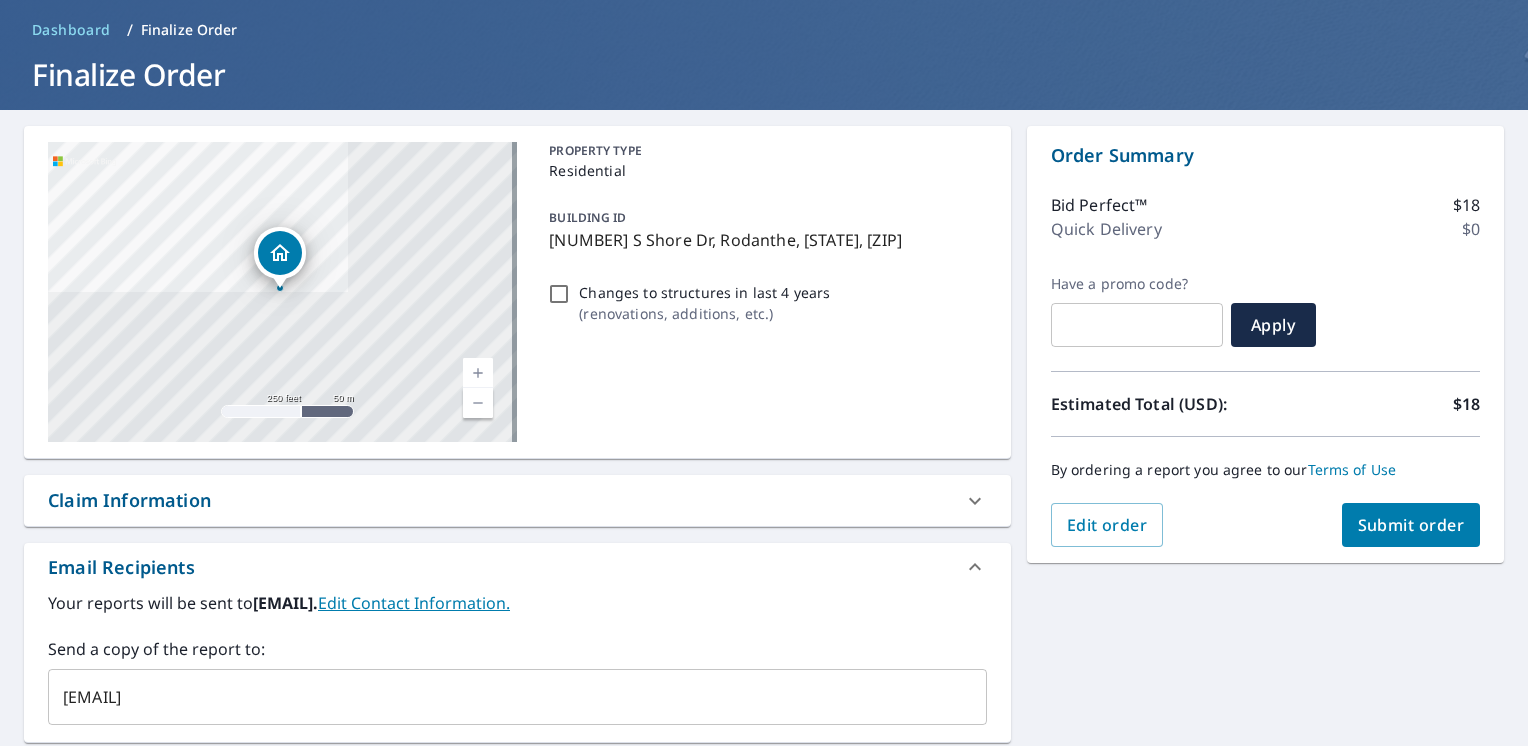 scroll, scrollTop: 0, scrollLeft: 0, axis: both 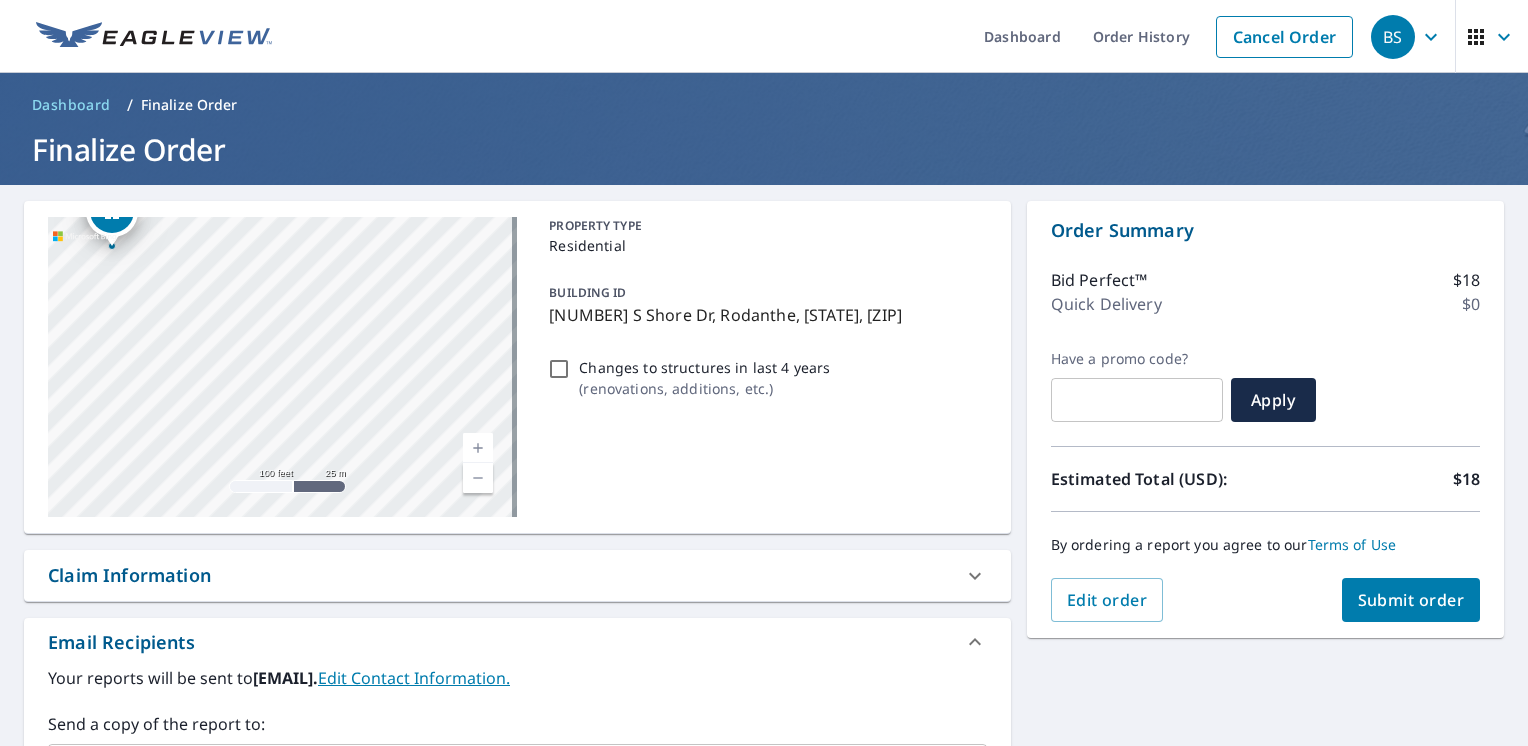 click on "Quick Delivery" at bounding box center (1106, 304) 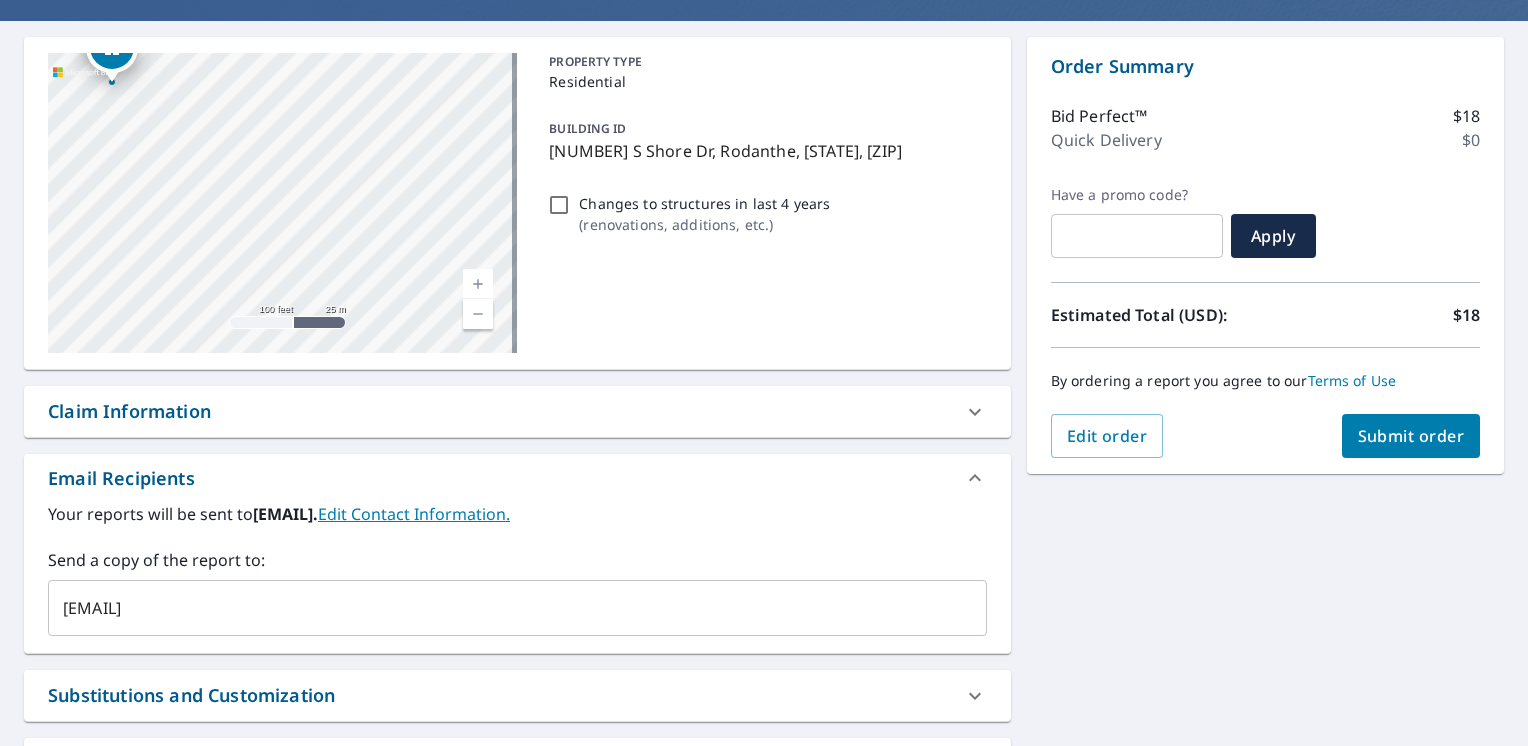 scroll, scrollTop: 200, scrollLeft: 0, axis: vertical 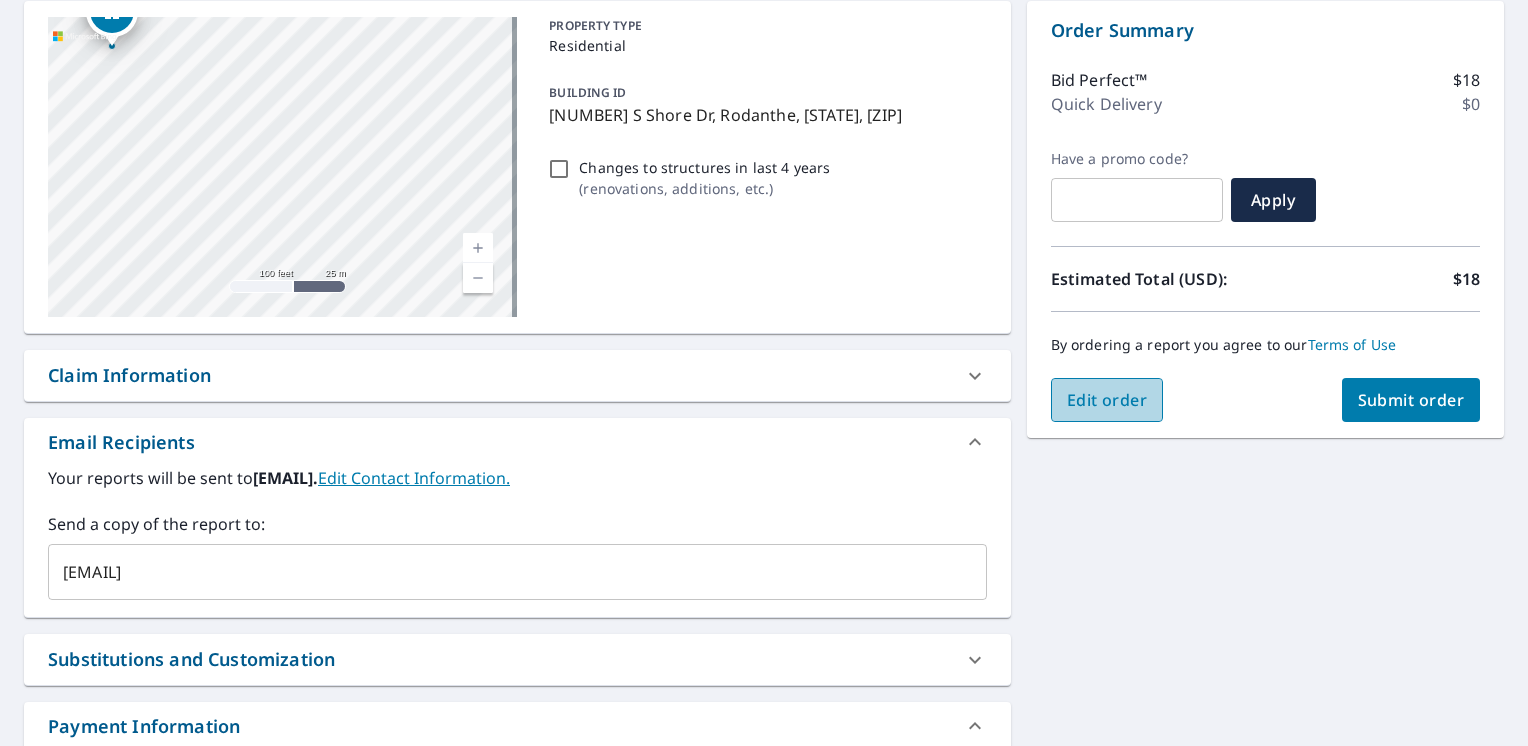 click on "Edit order" at bounding box center [1107, 400] 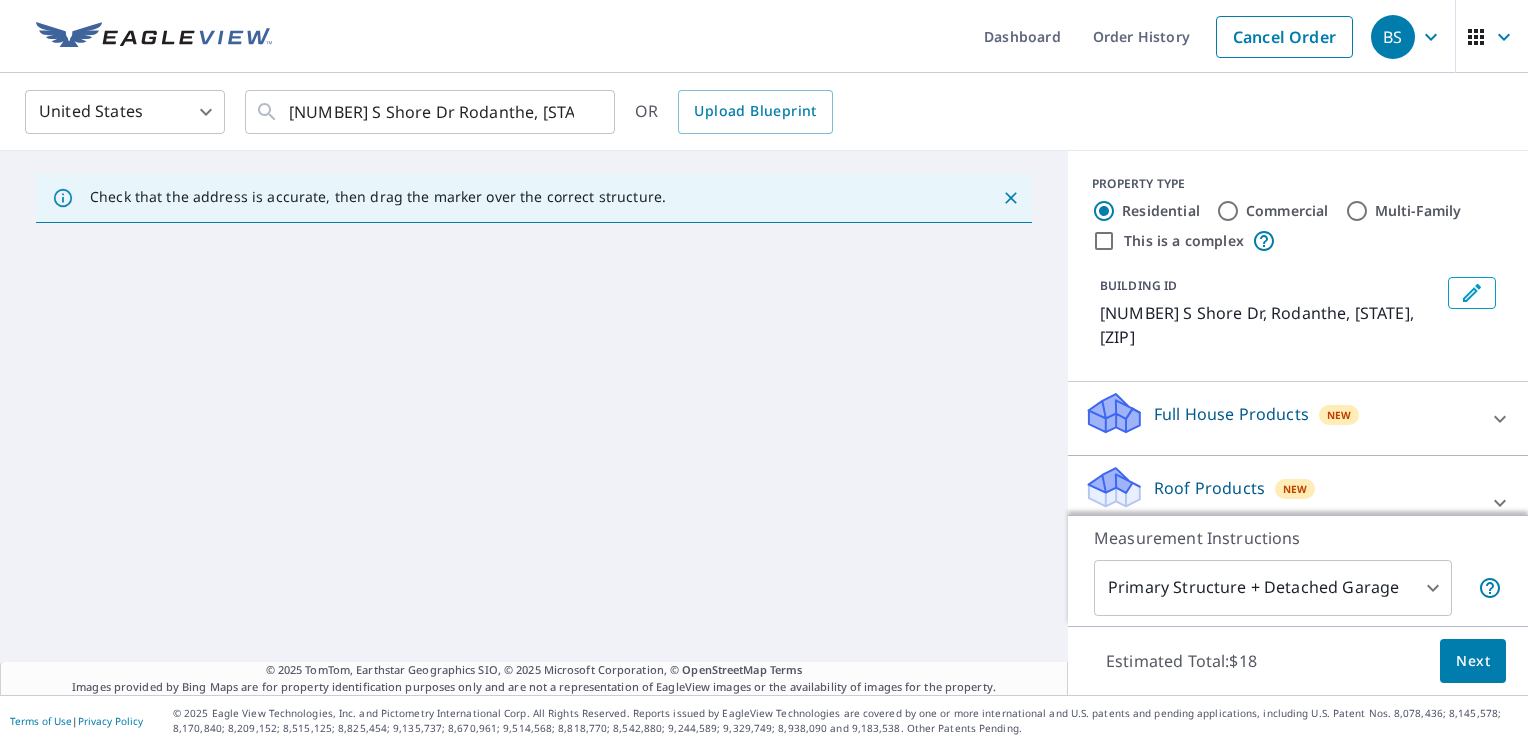 scroll, scrollTop: 0, scrollLeft: 0, axis: both 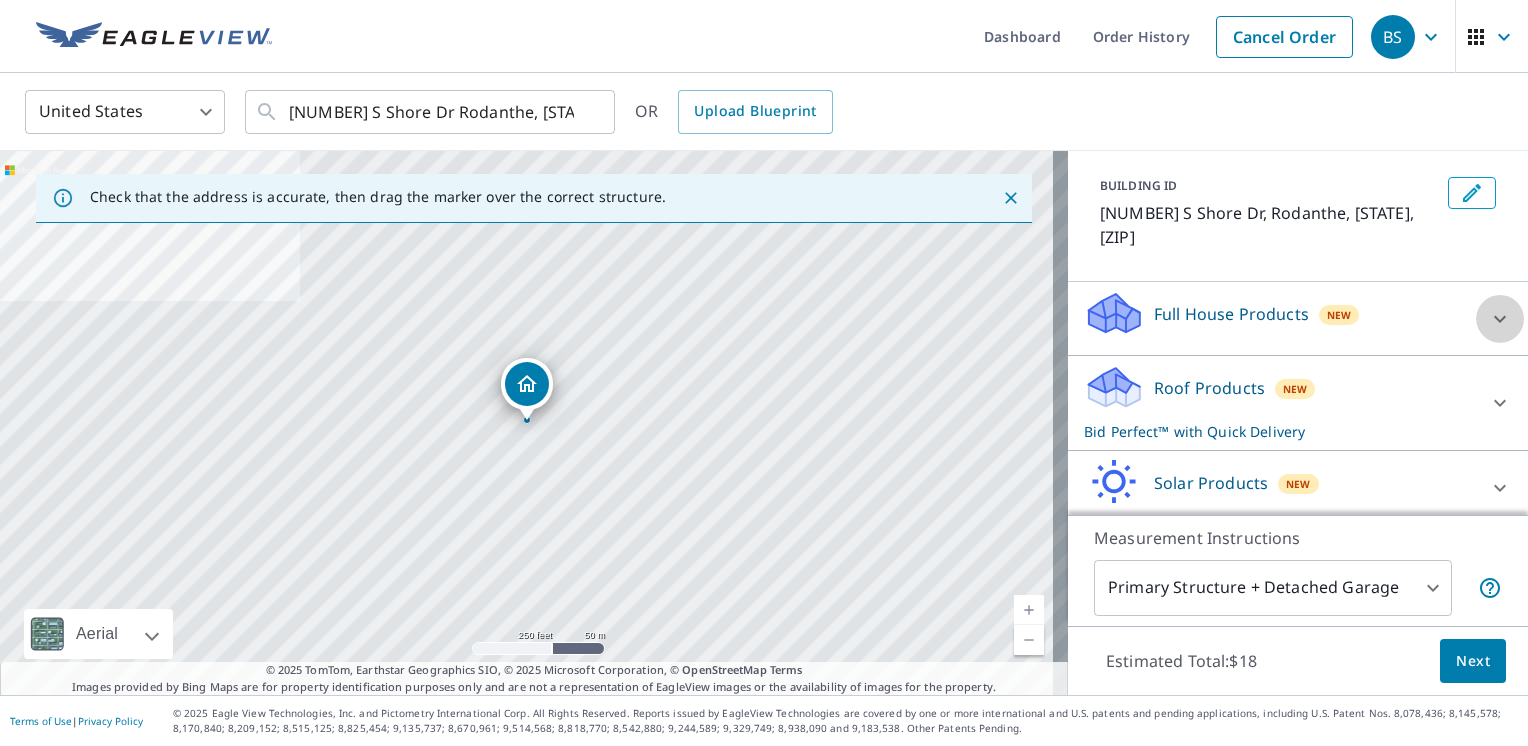click 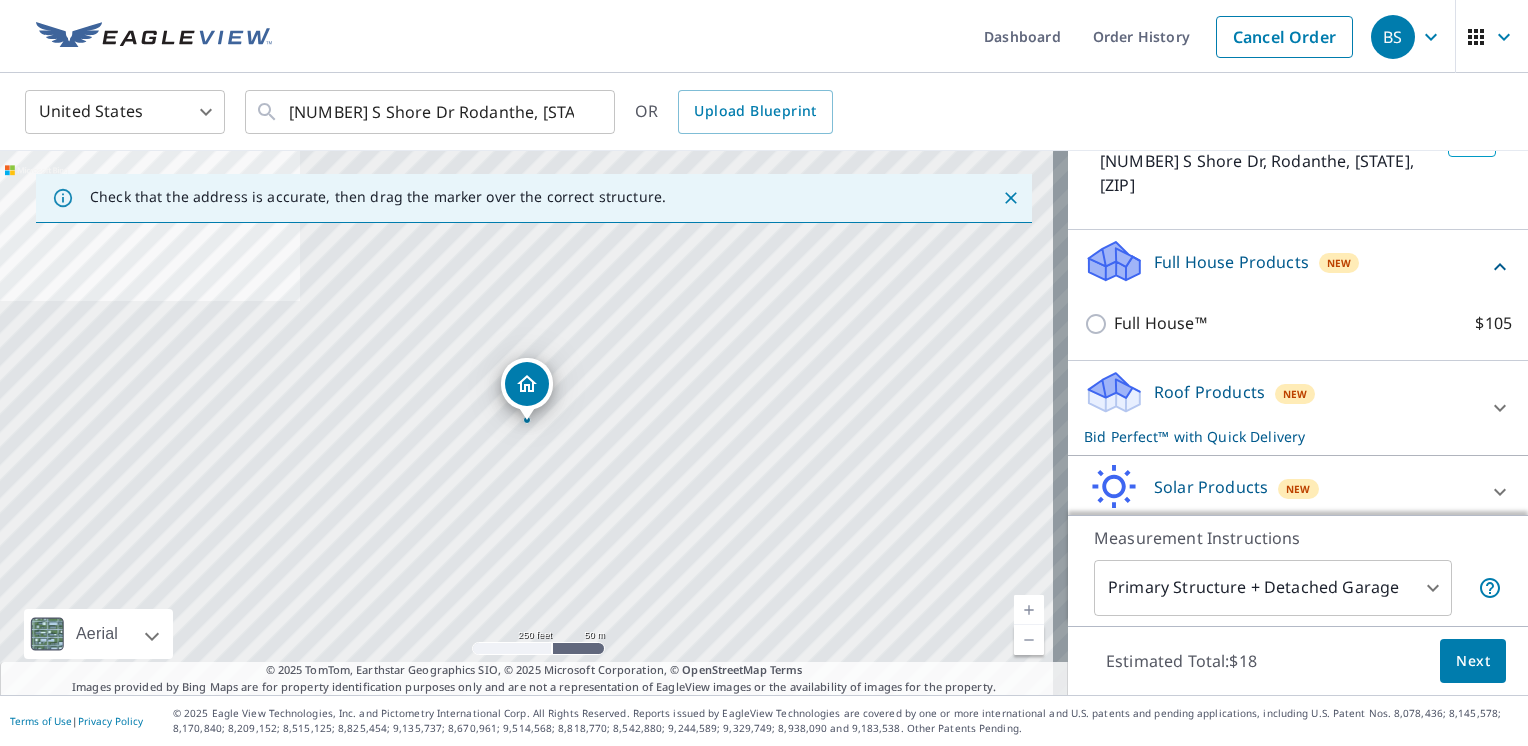scroll, scrollTop: 200, scrollLeft: 0, axis: vertical 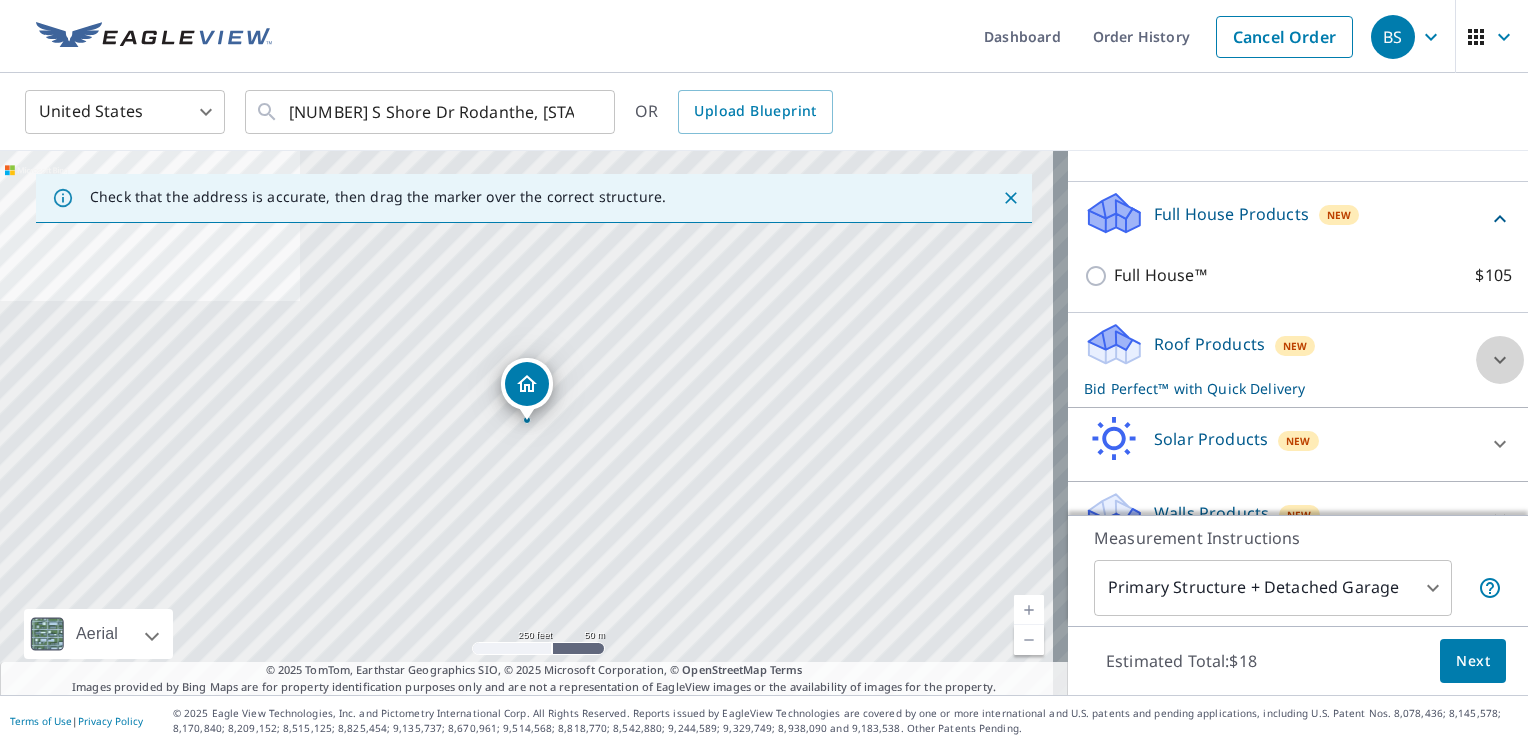 click 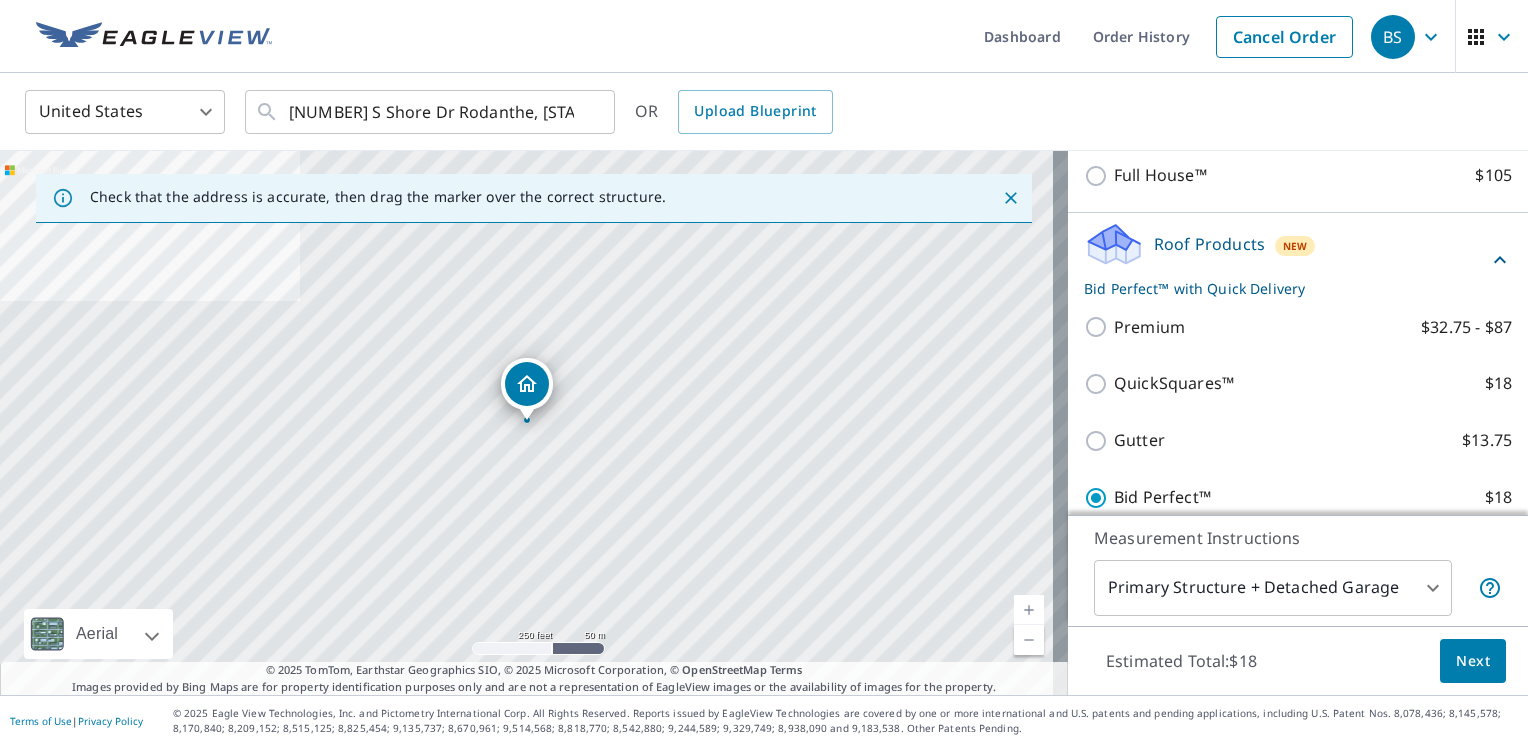 scroll, scrollTop: 400, scrollLeft: 0, axis: vertical 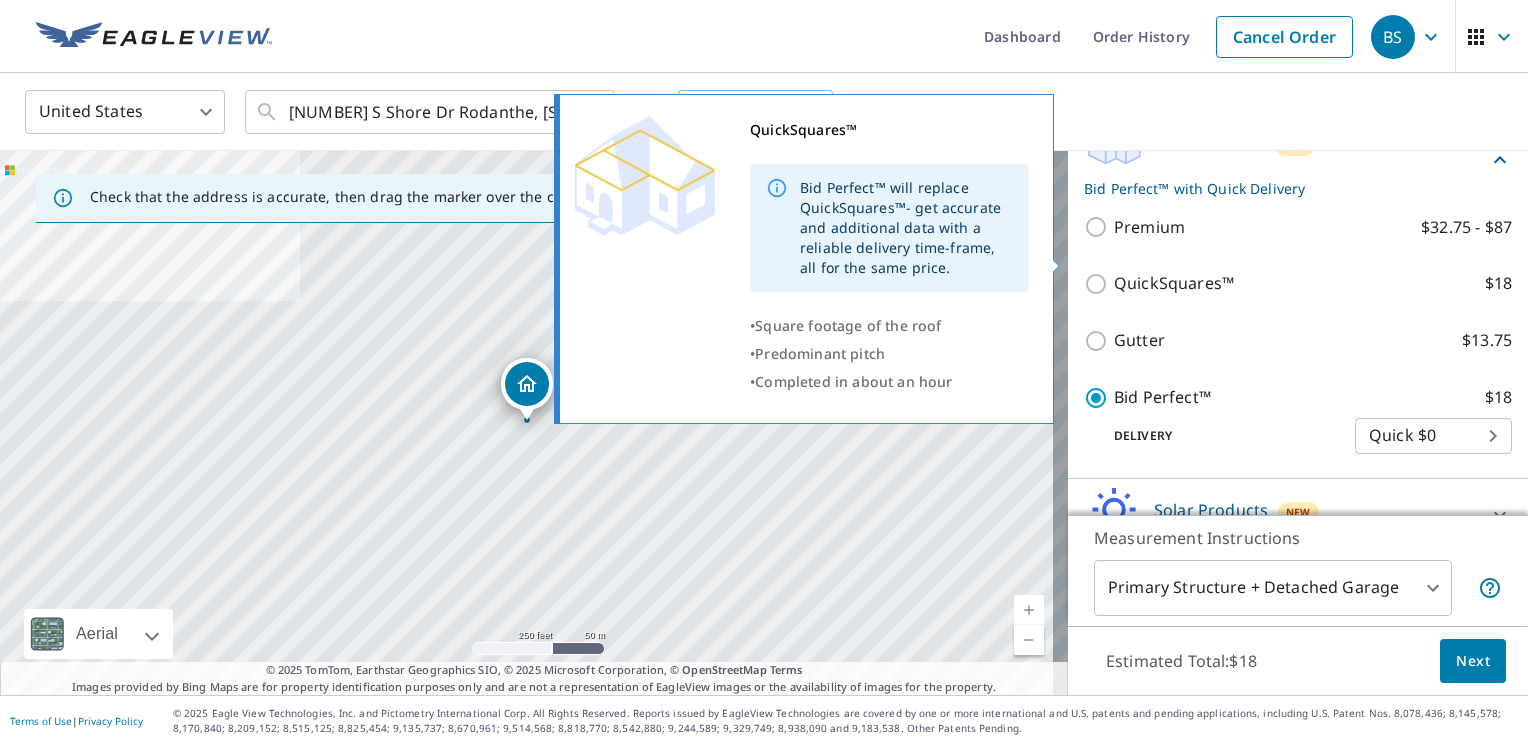click on "QuickSquares™ $18" at bounding box center (1099, 284) 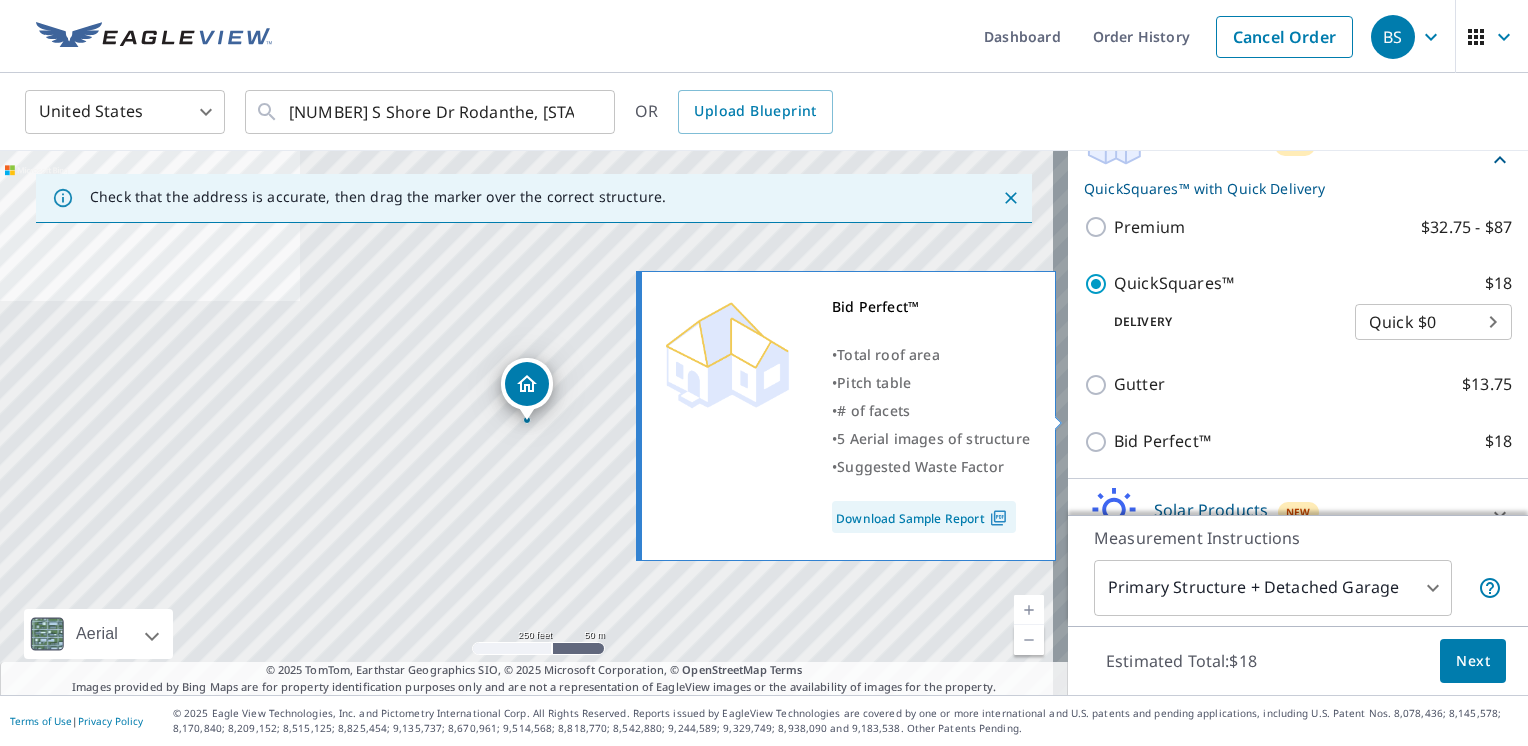 click on "Download Sample Report" at bounding box center [924, 517] 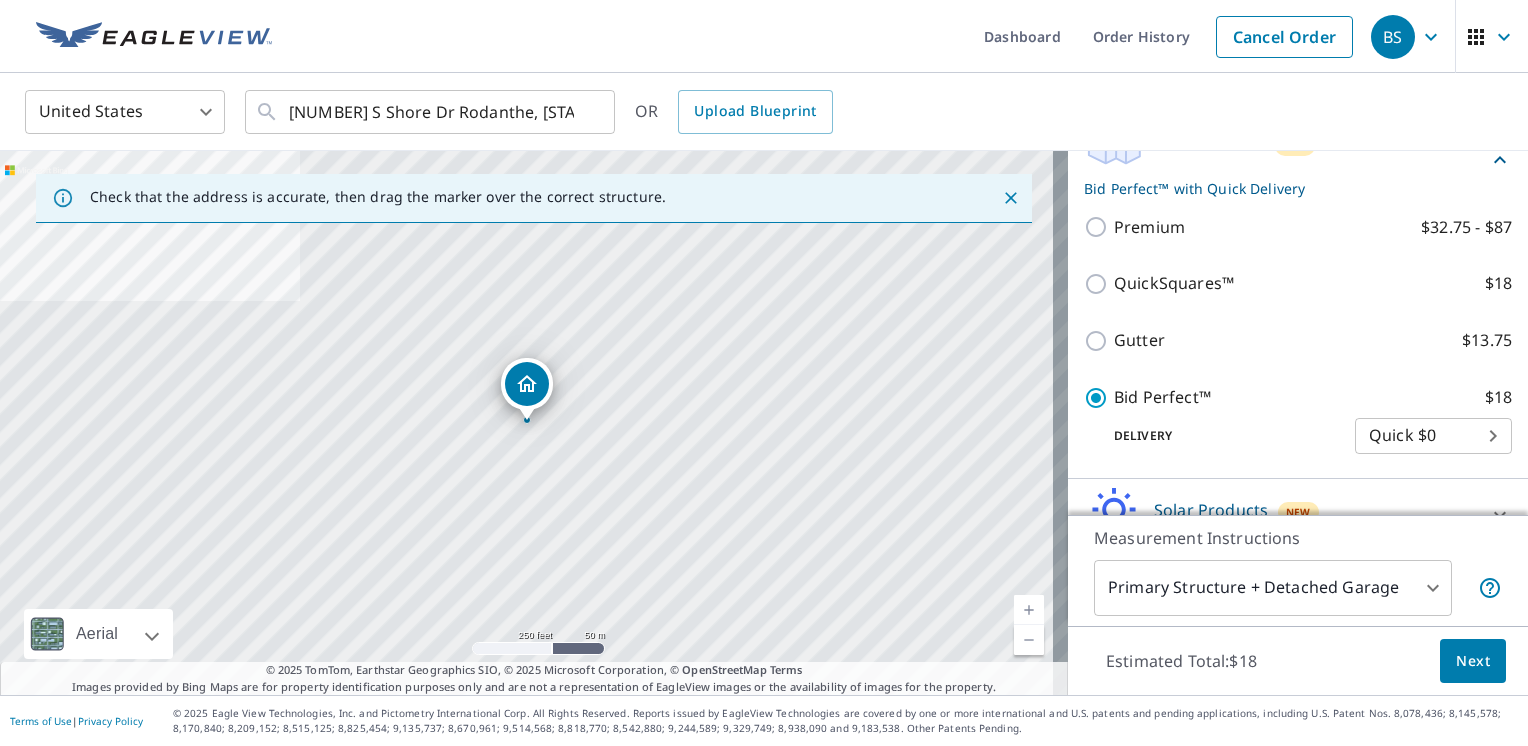 click on "BS BS
Dashboard Order History Cancel Order BS United States US ​ [NUMBER] S Shore Dr Rodanthe, [STATE] [ZIP] ​ OR Upload Blueprint Check that the address is accurate, then drag the marker over the correct structure. [NUMBER] S Shore Dr Rodanthe, [STATE] [ZIP] Aerial Road A standard road map Aerial A detailed look from above Labels Labels 250 feet 50 m © 2025 TomTom, © Vexcel Imaging, © 2025 Microsoft Corporation,  © OpenStreetMap Terms © 2025 TomTom, Earthstar Geographics SIO, © 2025 Microsoft Corporation, ©   OpenStreetMap   Terms Images provided by Bing Maps are for property identification purposes only and are not a representation of EagleView images or the availability of images for the property. PROPERTY TYPE Residential Commercial Multi-Family This is a complex BUILDING ID [NUMBER] S Shore Dr, Rodanthe, [STATE], [ZIP] Full House Products New Full House™ $105 Roof Products New Bid Perfect™ with Quick Delivery Premium $32.75 - $87 QuickSquares™ $18 Gutter $13.75 Bid Perfect™ $18 Delivery Quick $0 45 ​" at bounding box center (764, 373) 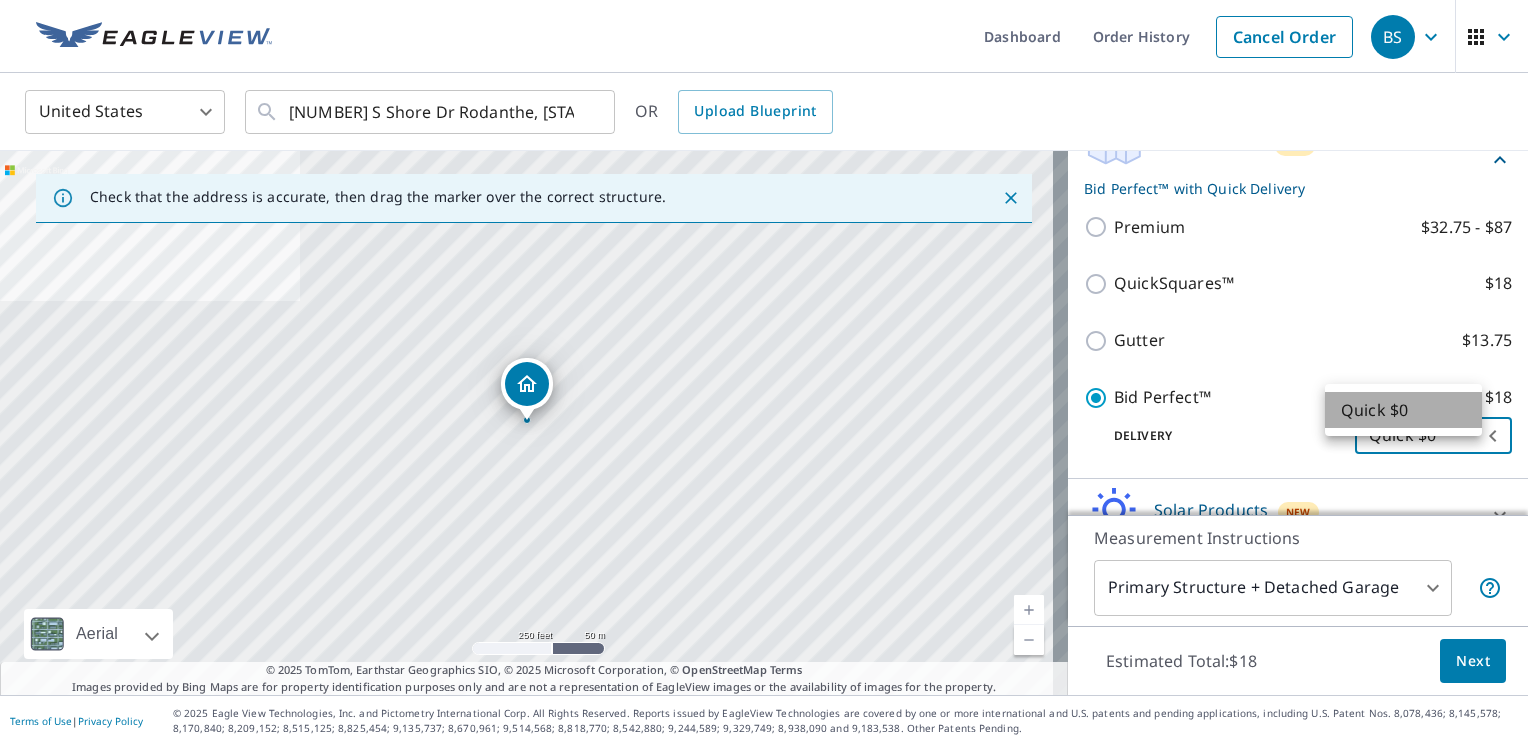 click on "Quick $0" at bounding box center (1403, 410) 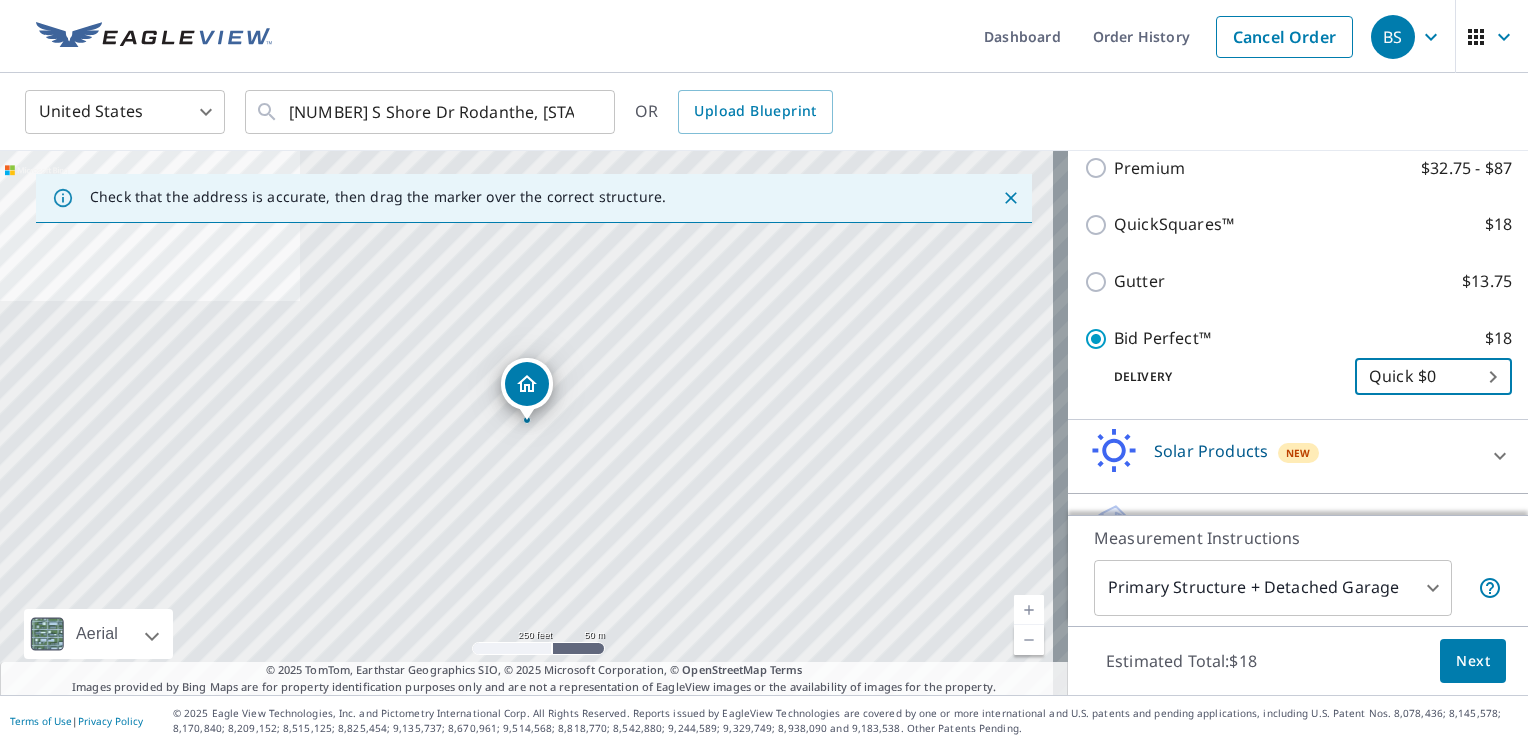 scroll, scrollTop: 484, scrollLeft: 0, axis: vertical 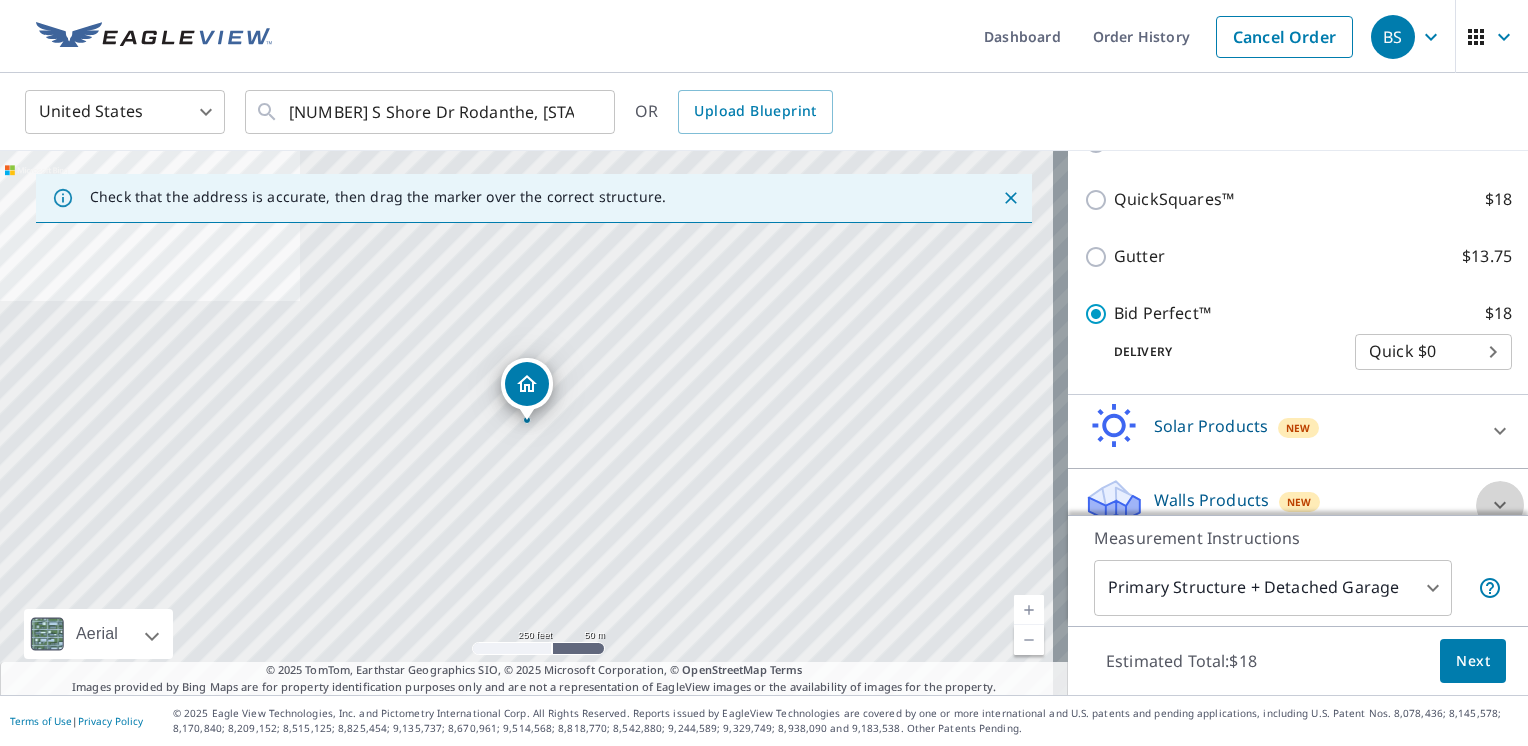 click 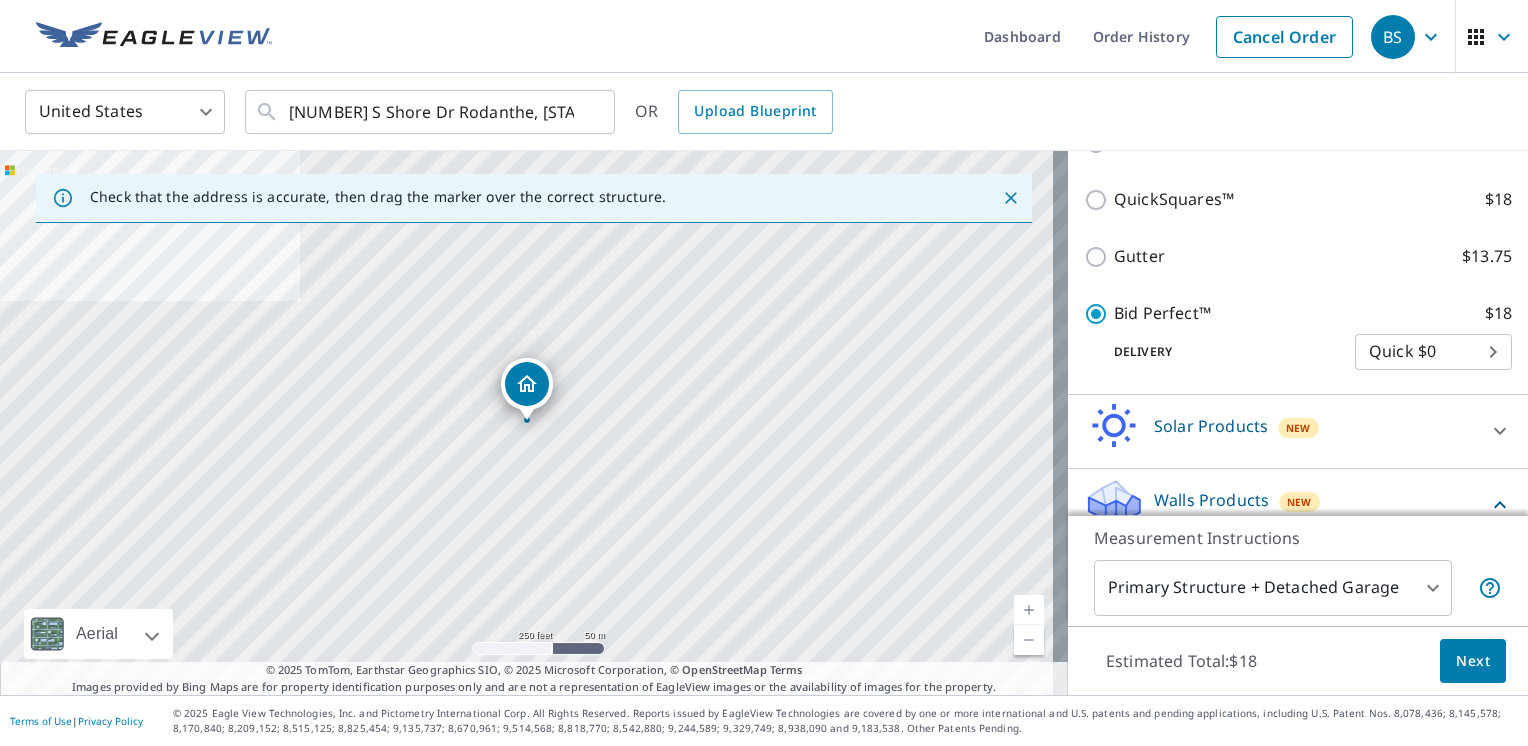 click on "Walls Products" at bounding box center (1211, 500) 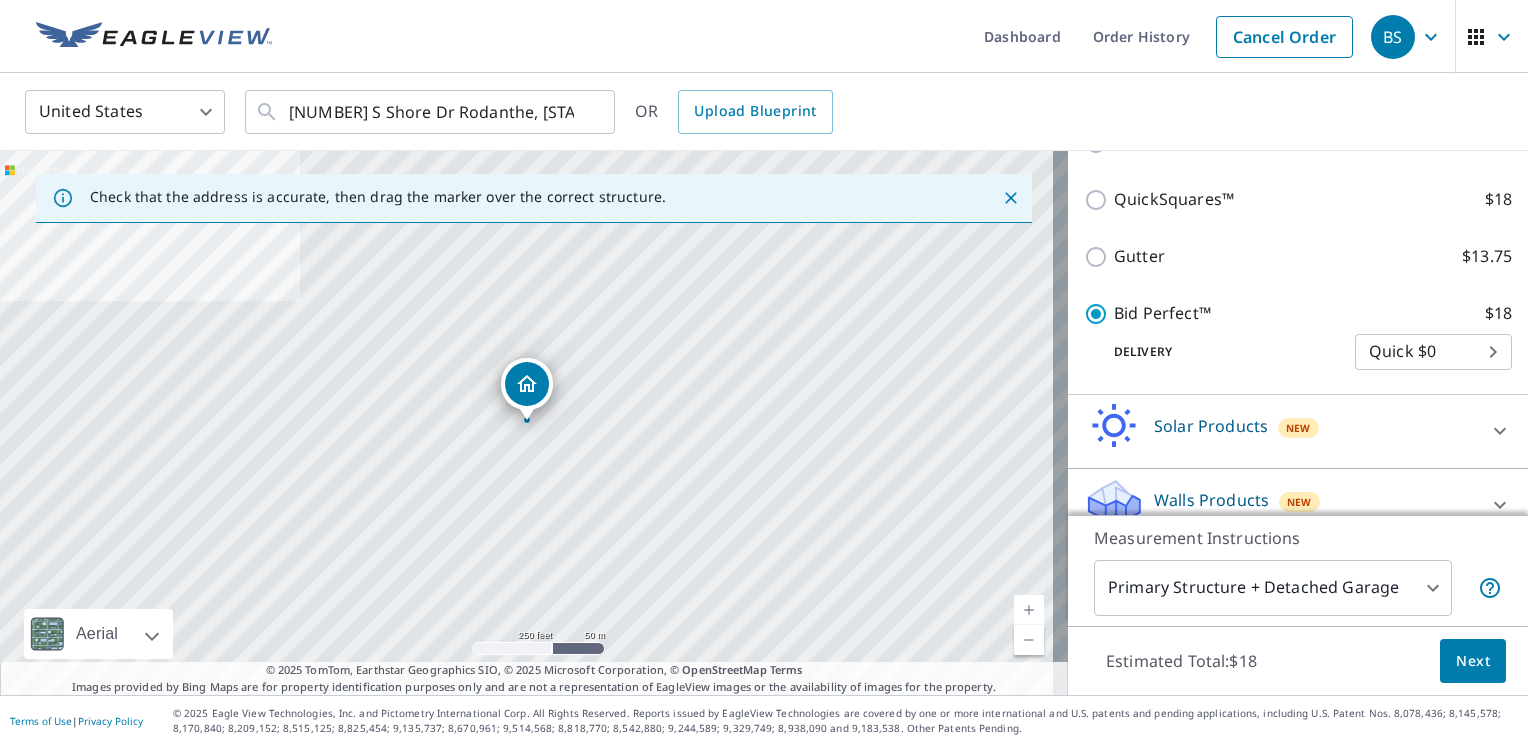 click on "Walls Products" at bounding box center [1211, 500] 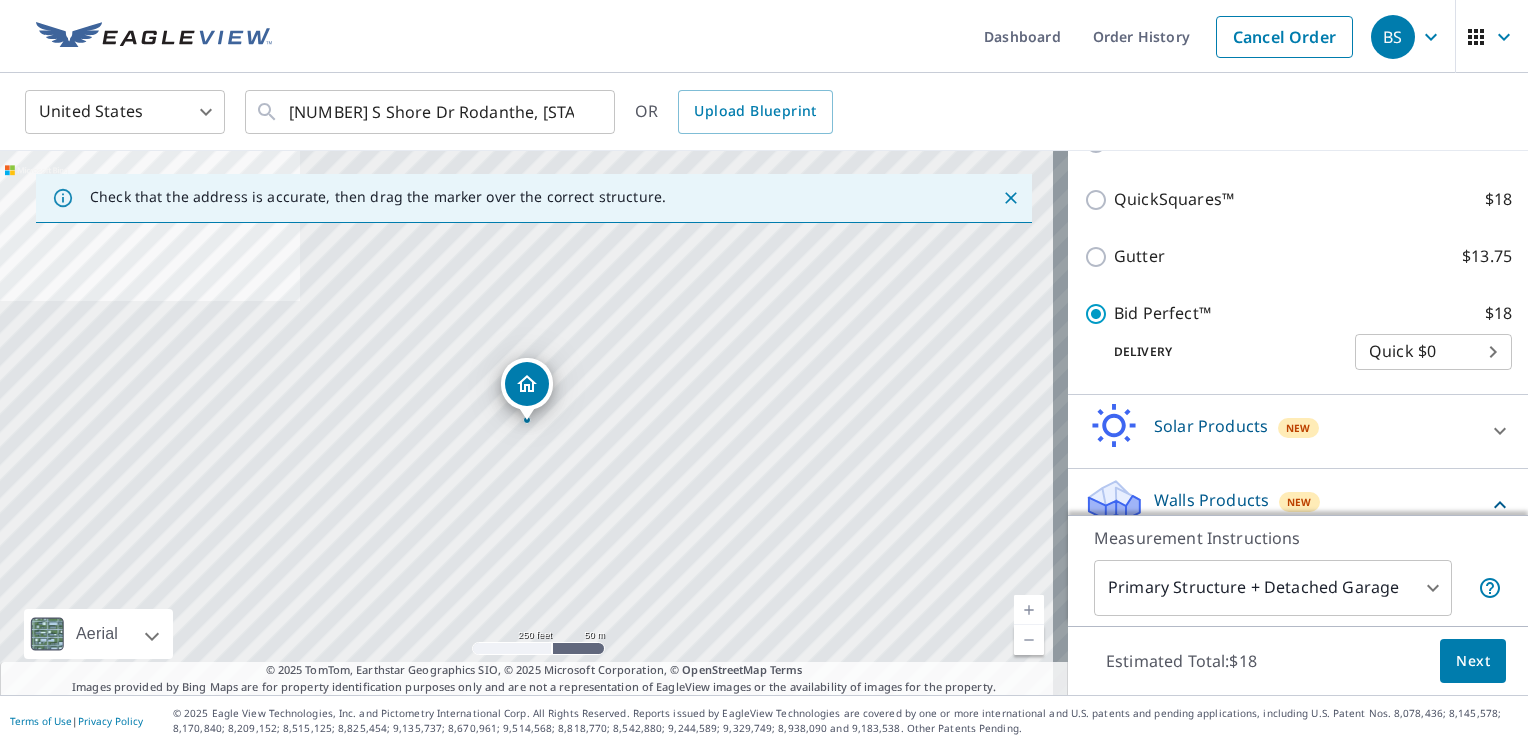 click 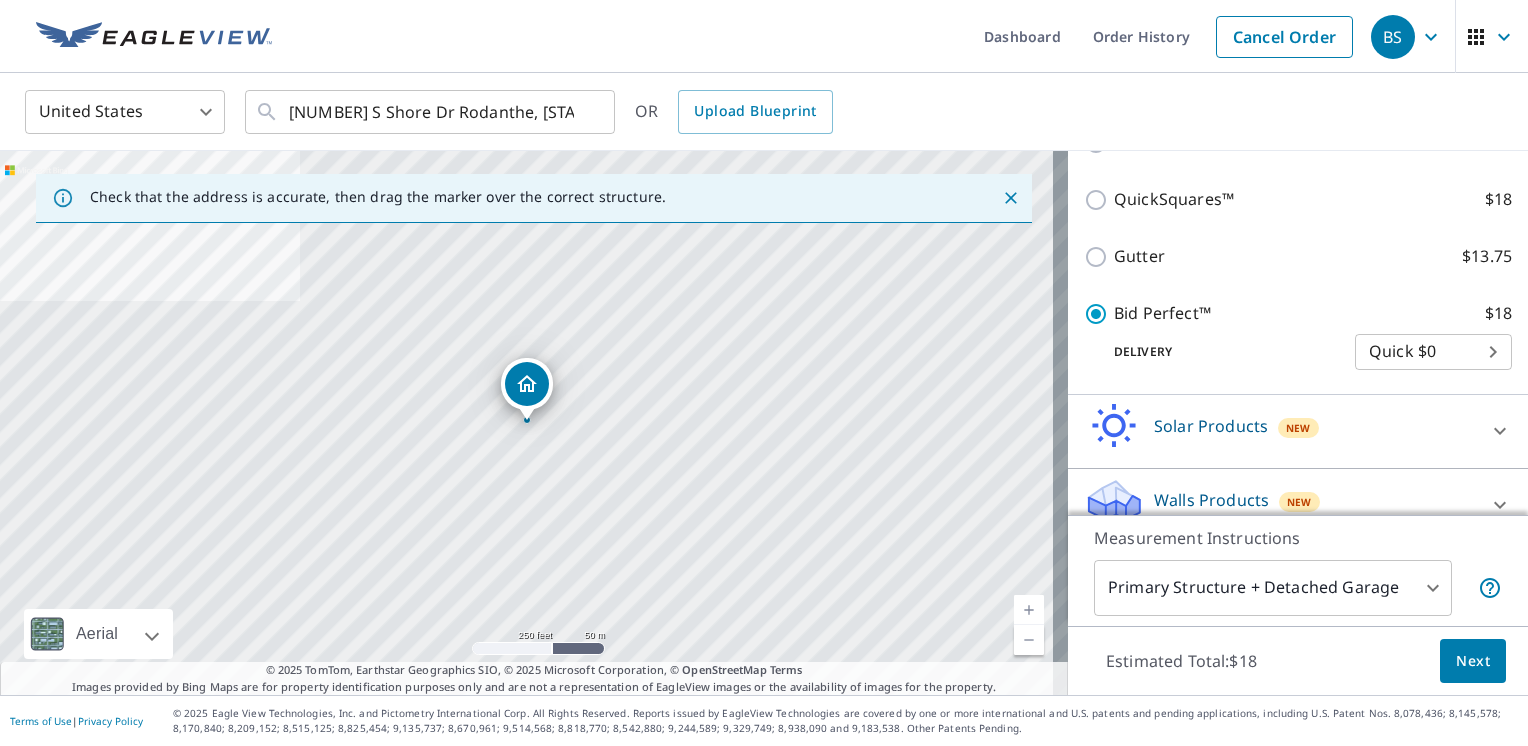 click on "Next" at bounding box center (1473, 661) 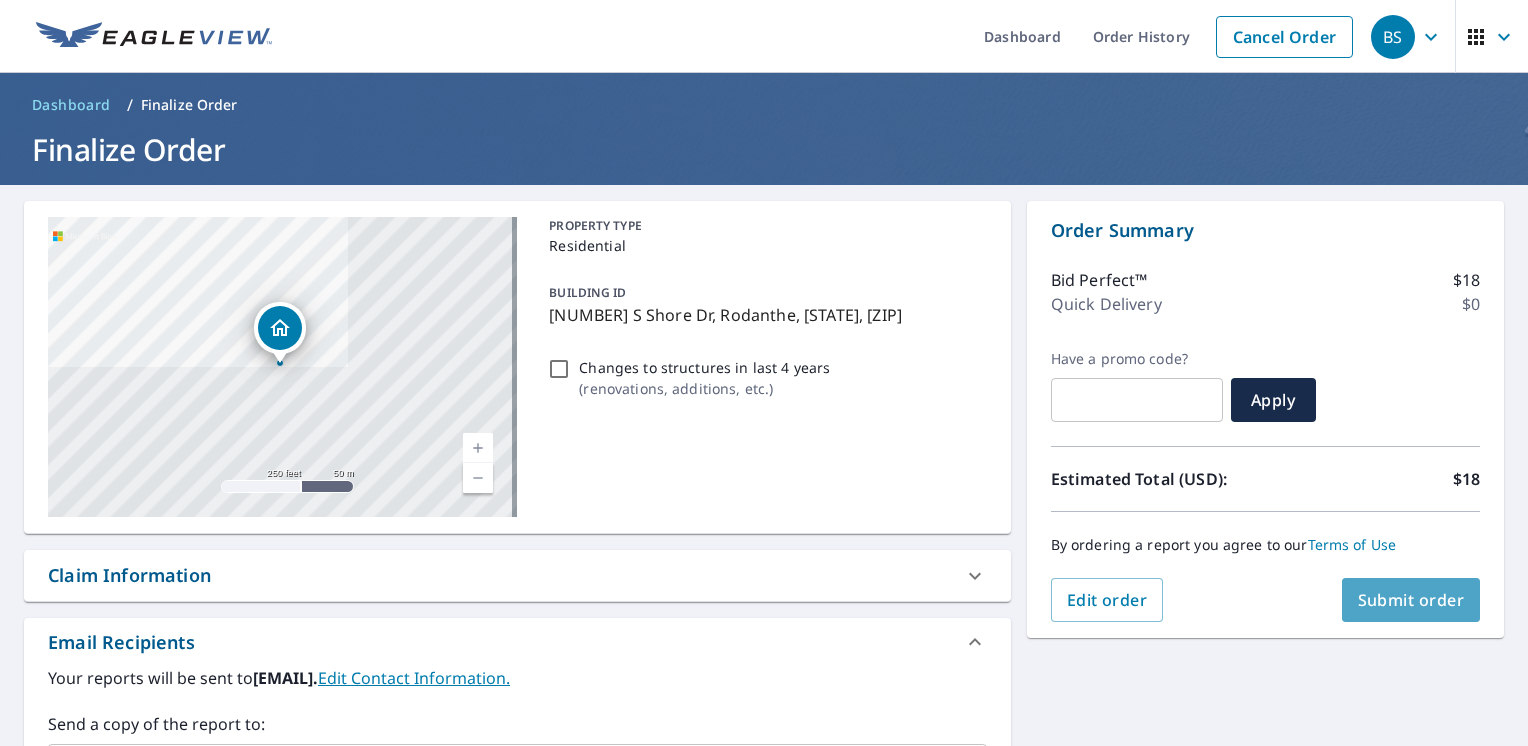 click on "Submit order" at bounding box center [1411, 600] 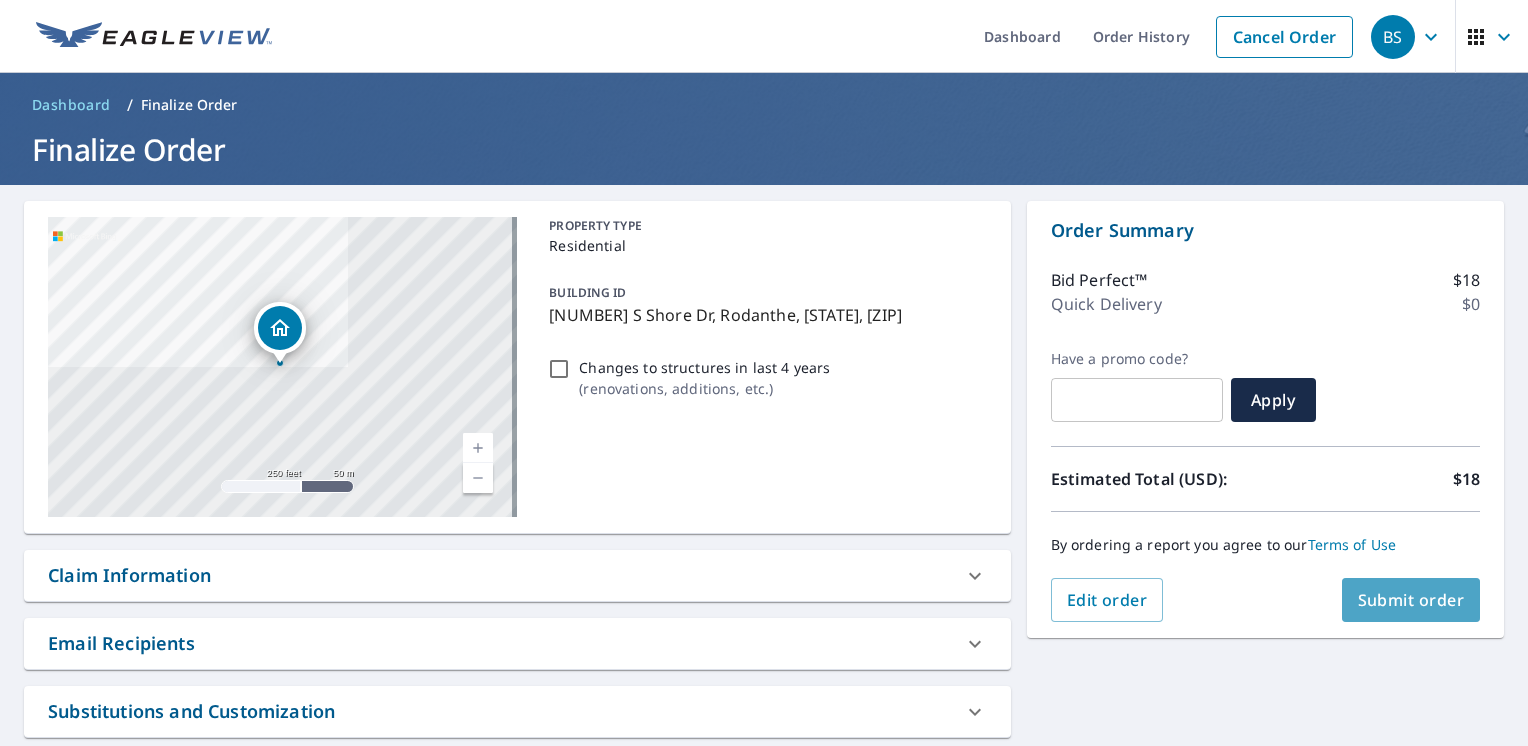 click on "Submit order" at bounding box center [1411, 600] 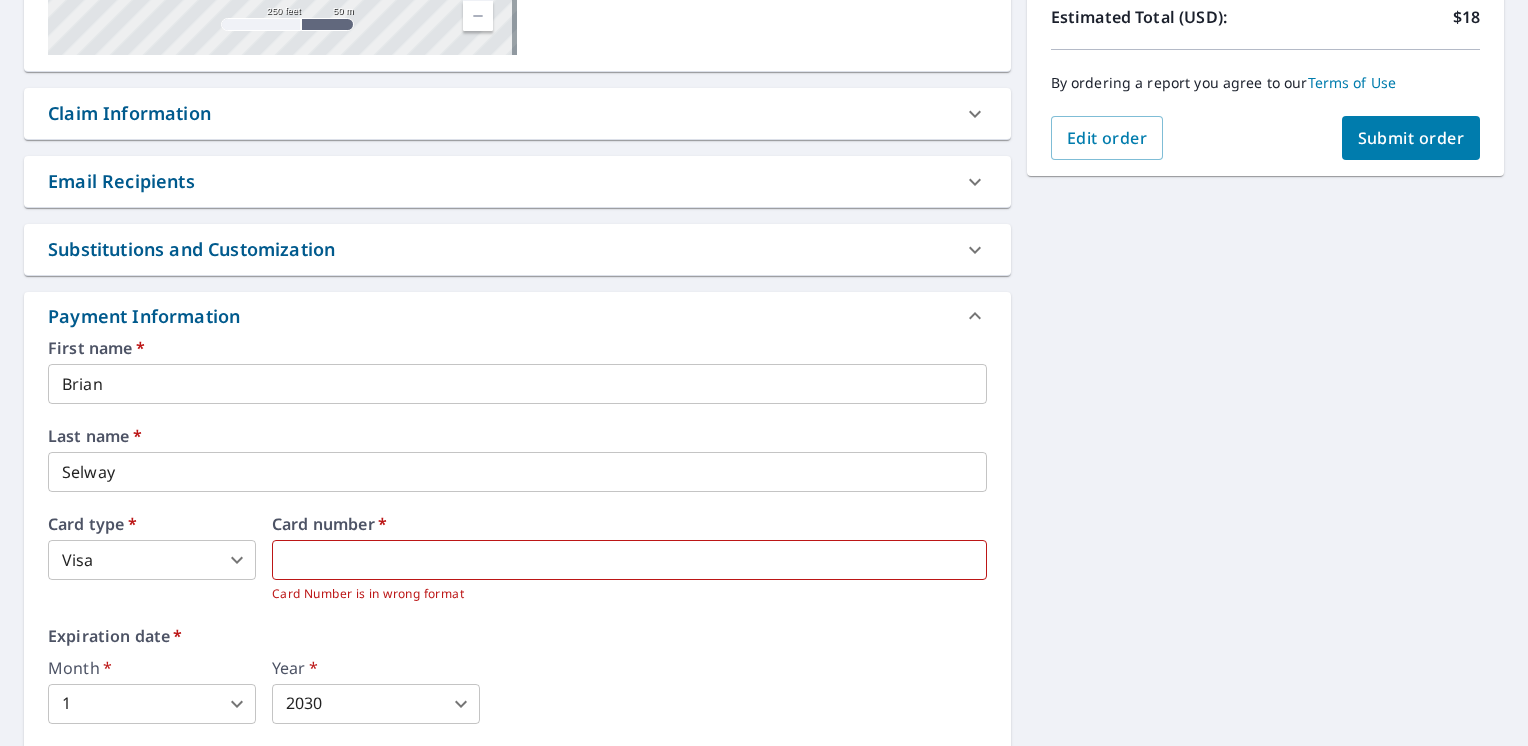 scroll, scrollTop: 500, scrollLeft: 0, axis: vertical 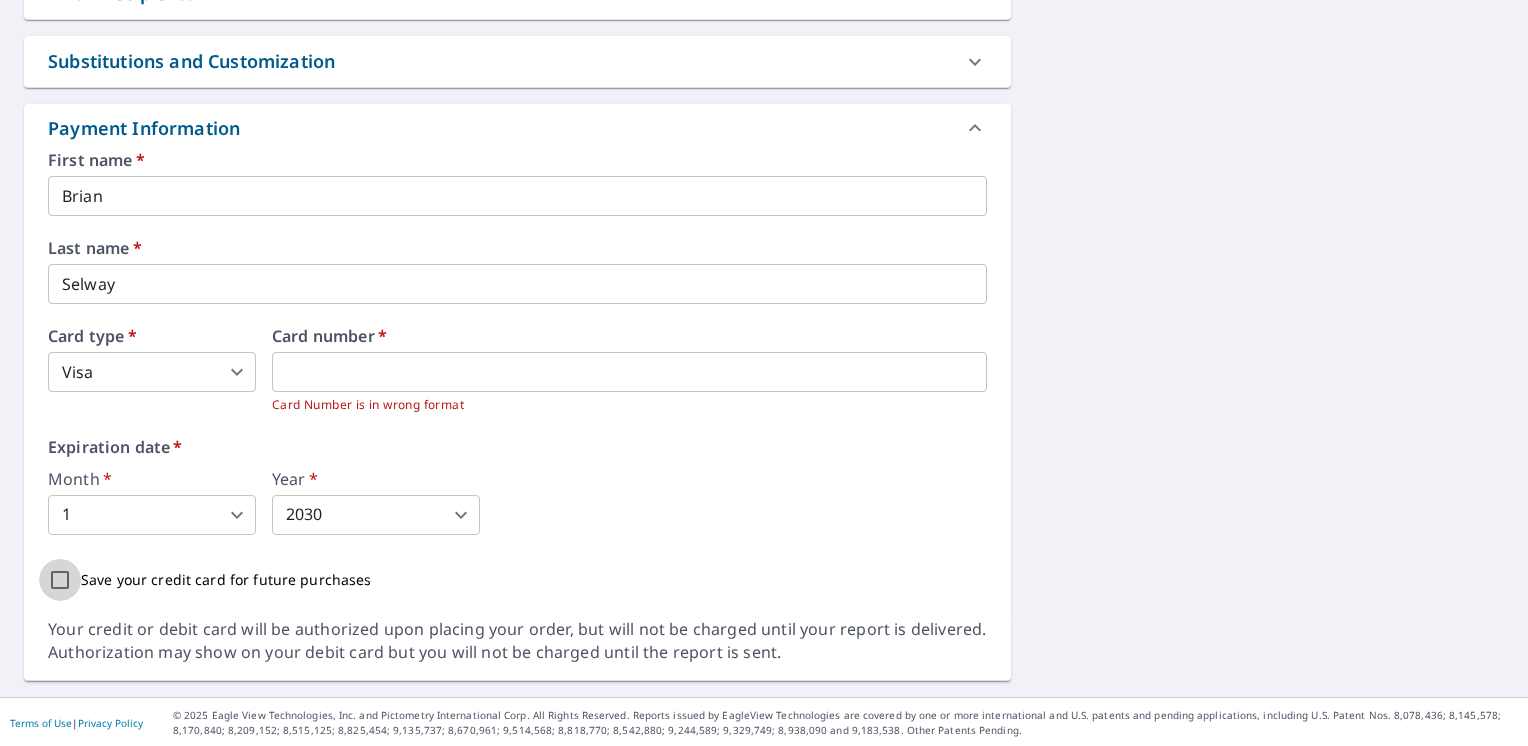click on "Save your credit card for future purchases" at bounding box center [60, 580] 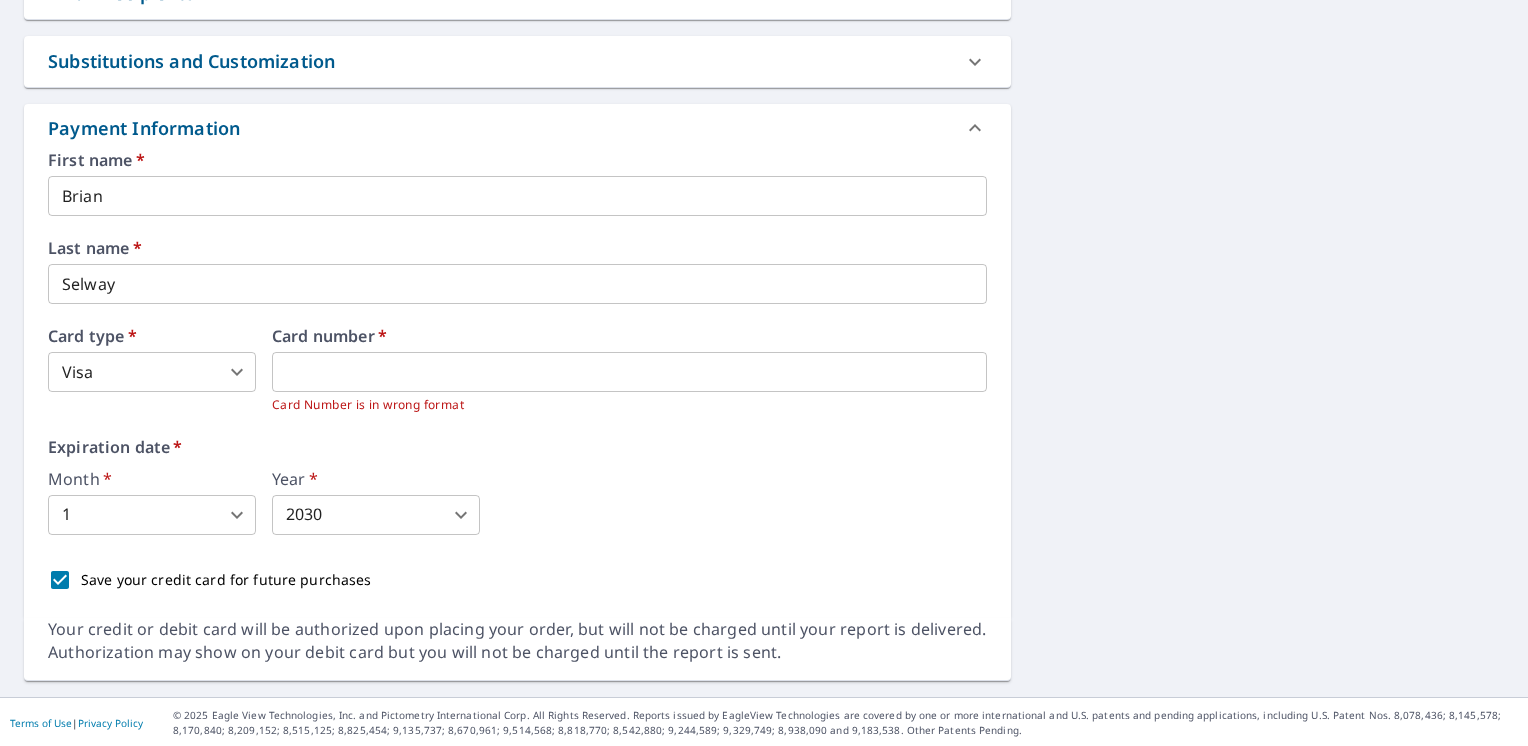 click on "First name   * [FIRST] ​ Last name   * [LAST] ​ Card type   * Visa 2 ​ Card number   * [CARD_NUMBER] Expiration date   * Month   * 1 1 ​ Year   * 2030 2030 ​ Save your credit card for future purchases" at bounding box center (517, 376) 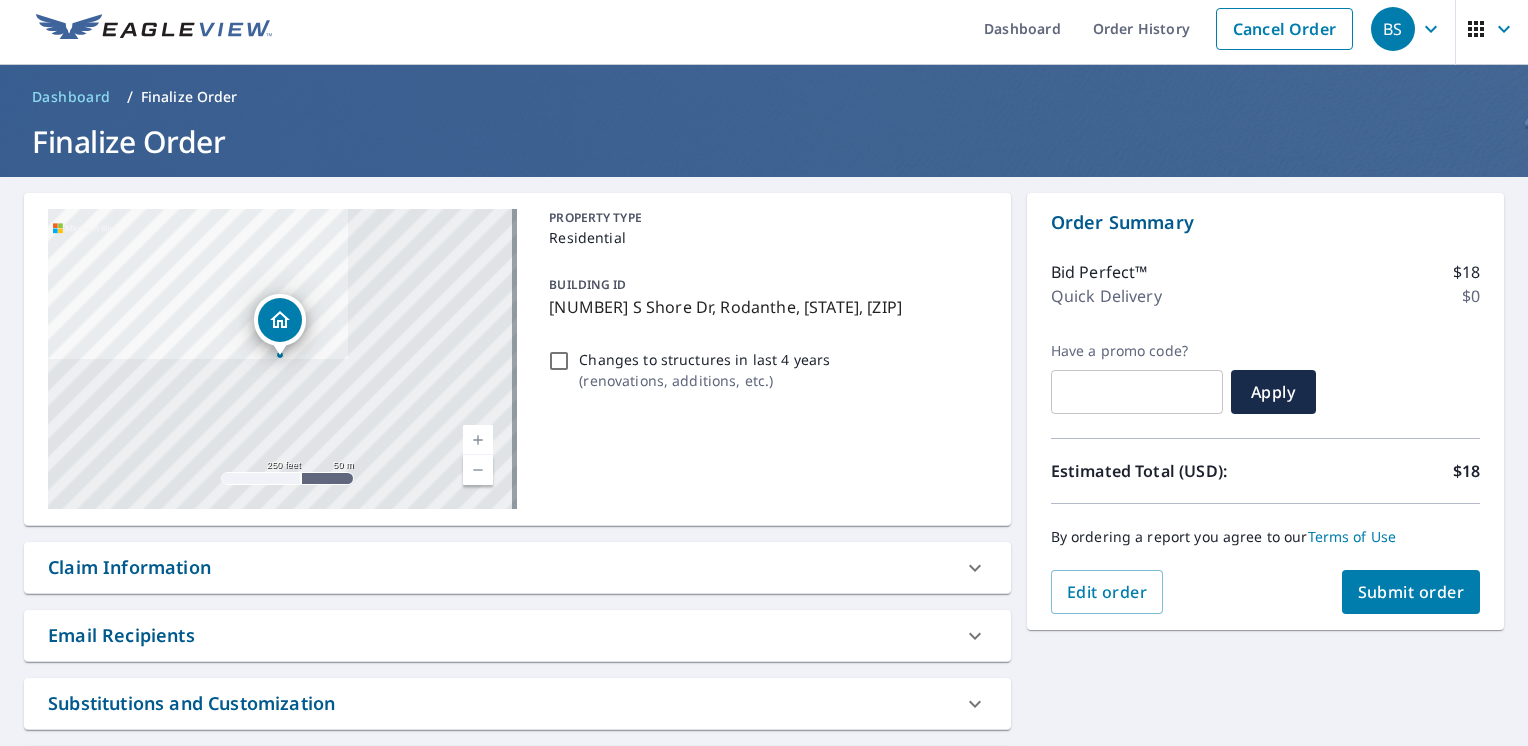 scroll, scrollTop: 0, scrollLeft: 0, axis: both 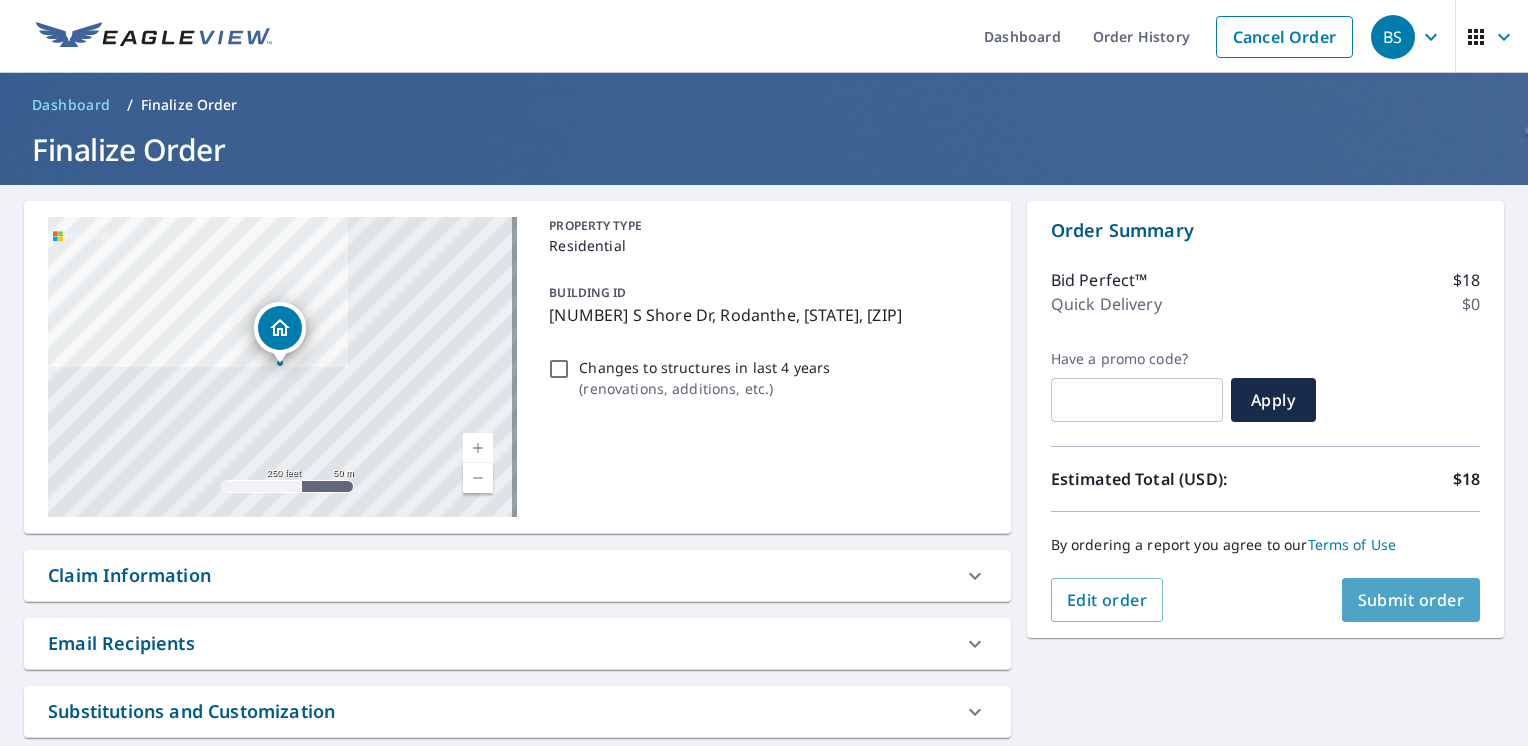 click on "Submit order" at bounding box center [1411, 600] 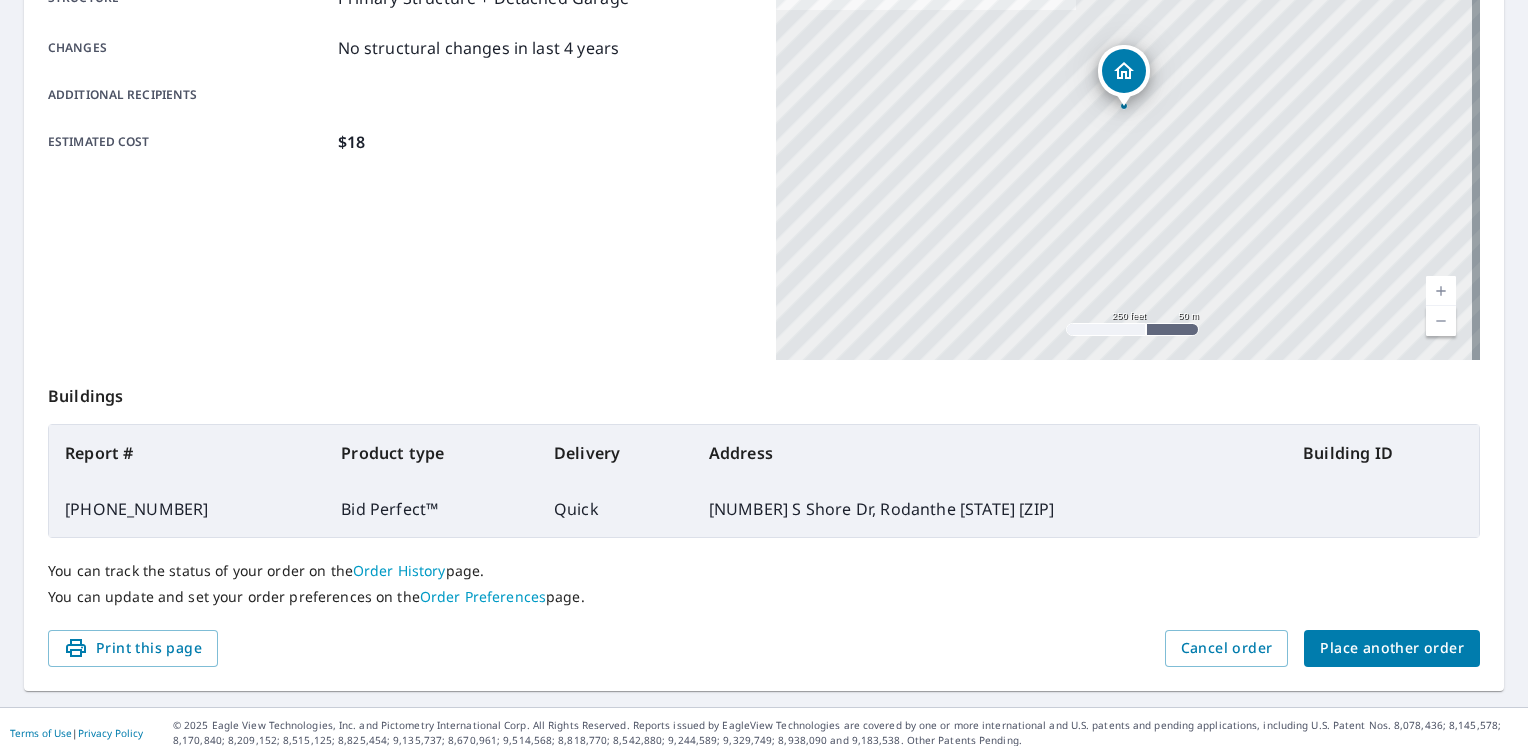 scroll, scrollTop: 429, scrollLeft: 0, axis: vertical 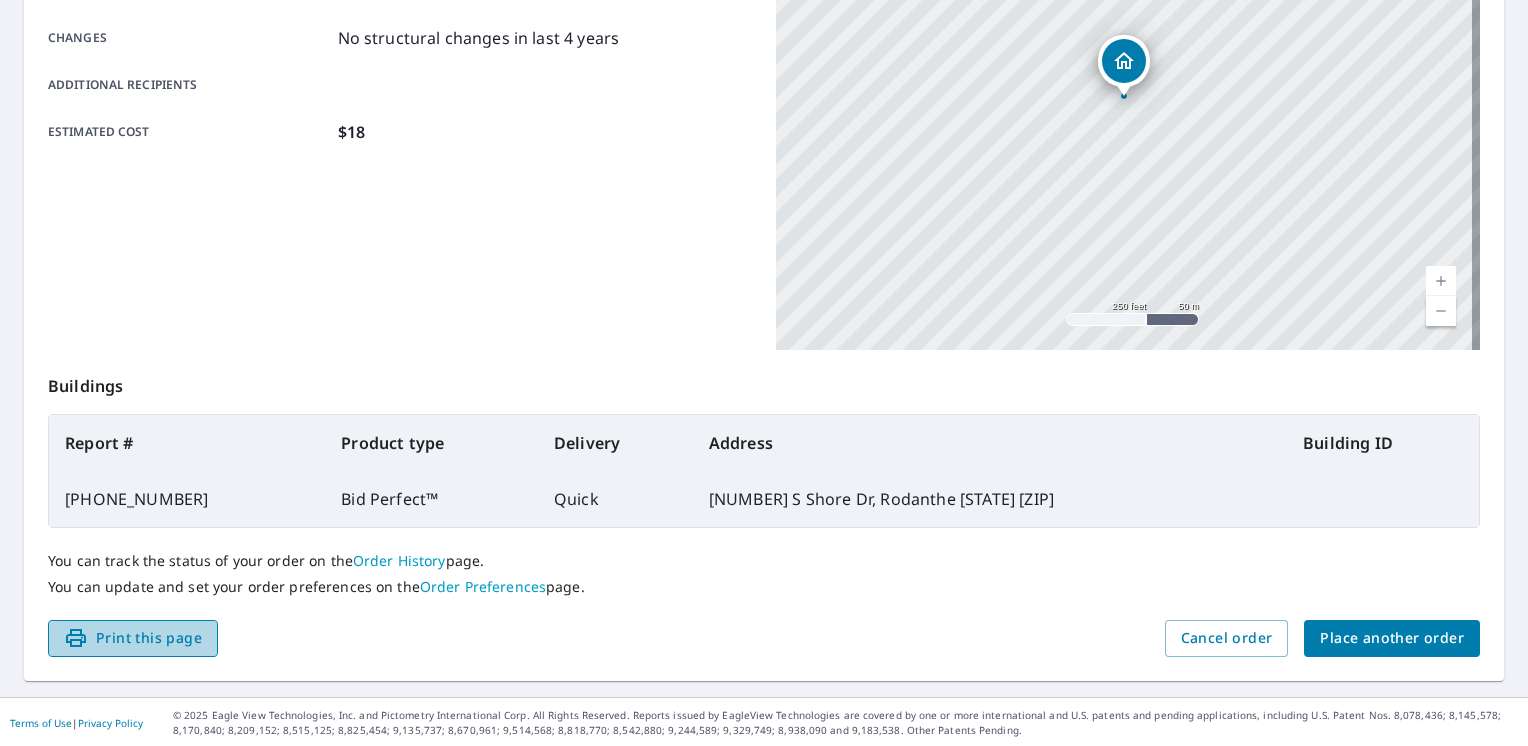 click on "Print this page" at bounding box center [133, 638] 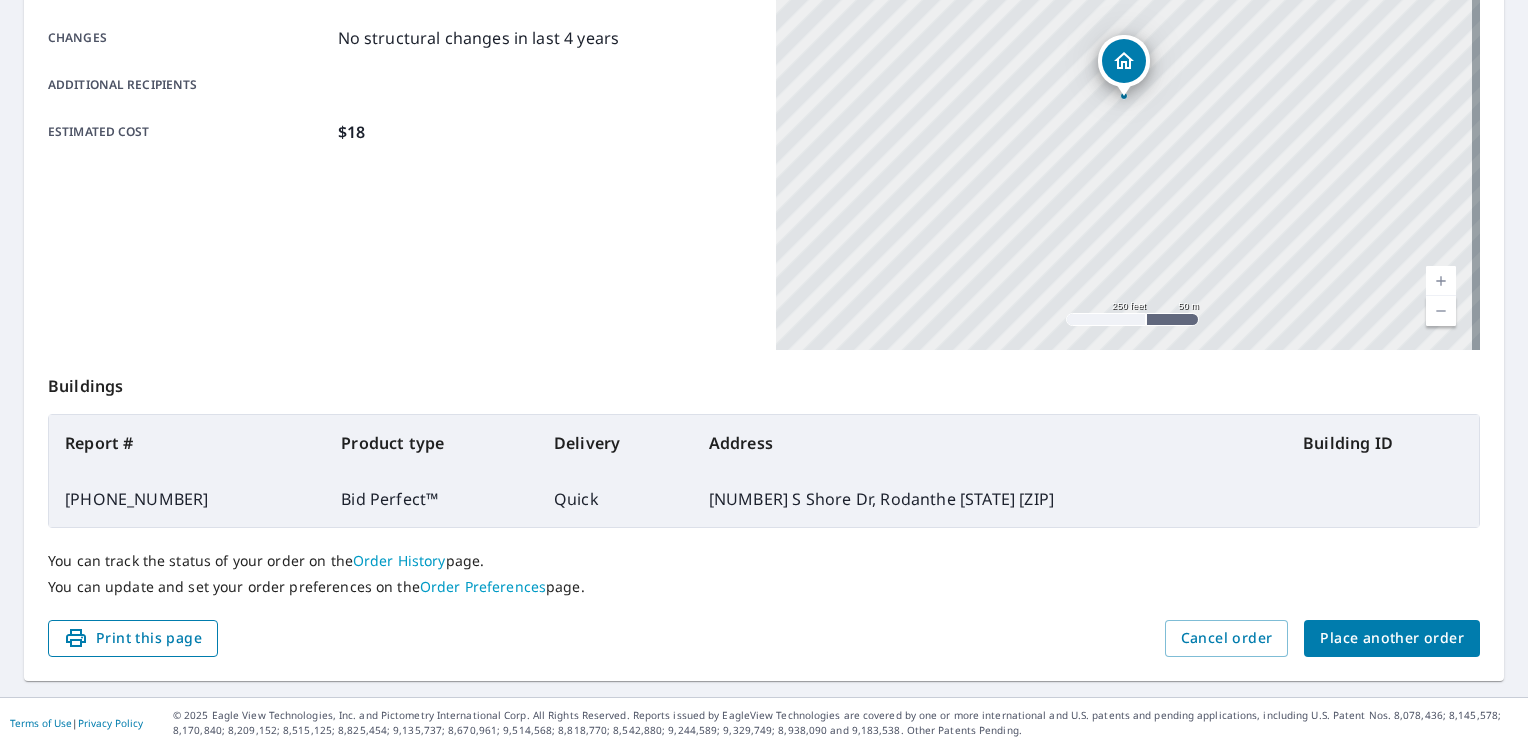 scroll, scrollTop: 429, scrollLeft: 0, axis: vertical 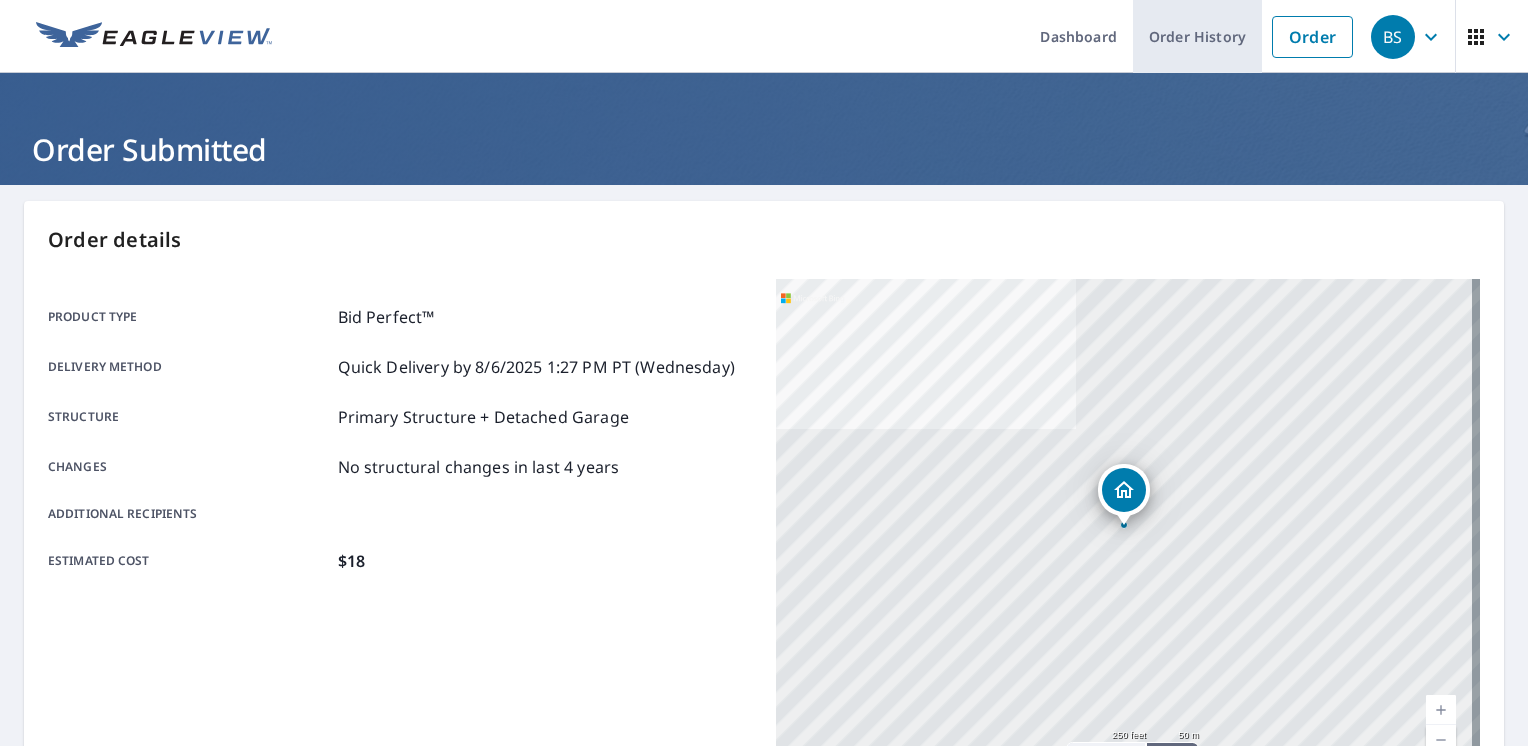 click on "Order History" at bounding box center (1197, 36) 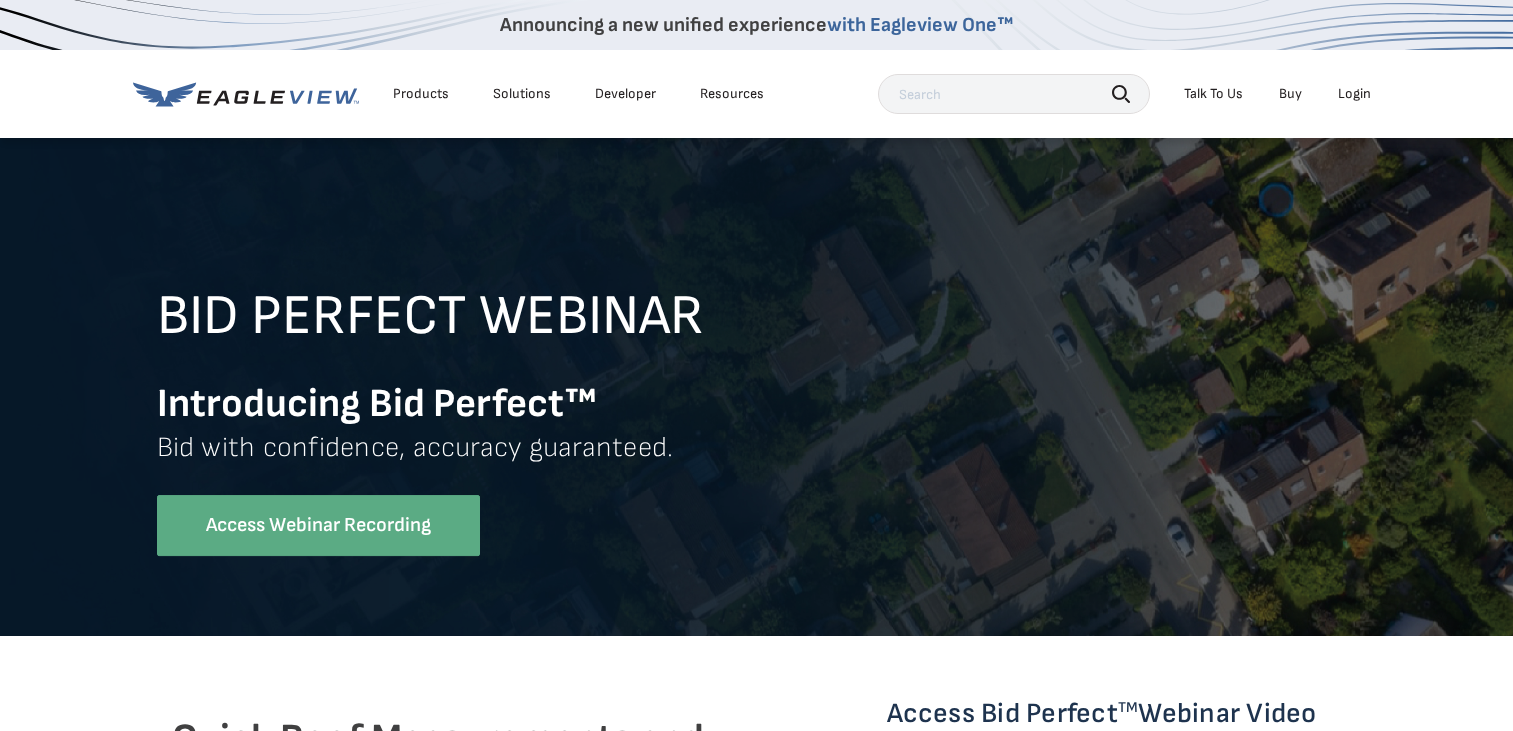 scroll, scrollTop: 0, scrollLeft: 0, axis: both 